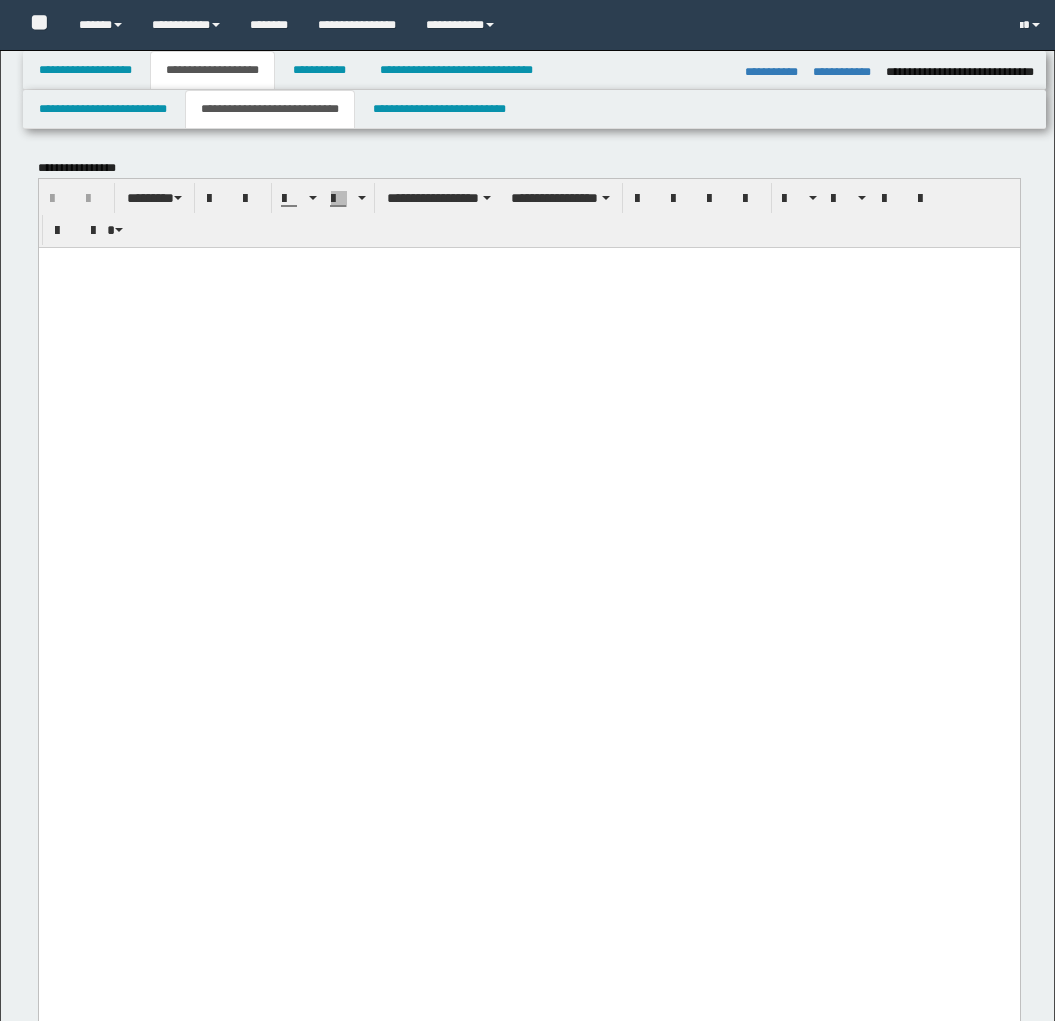 select on "*" 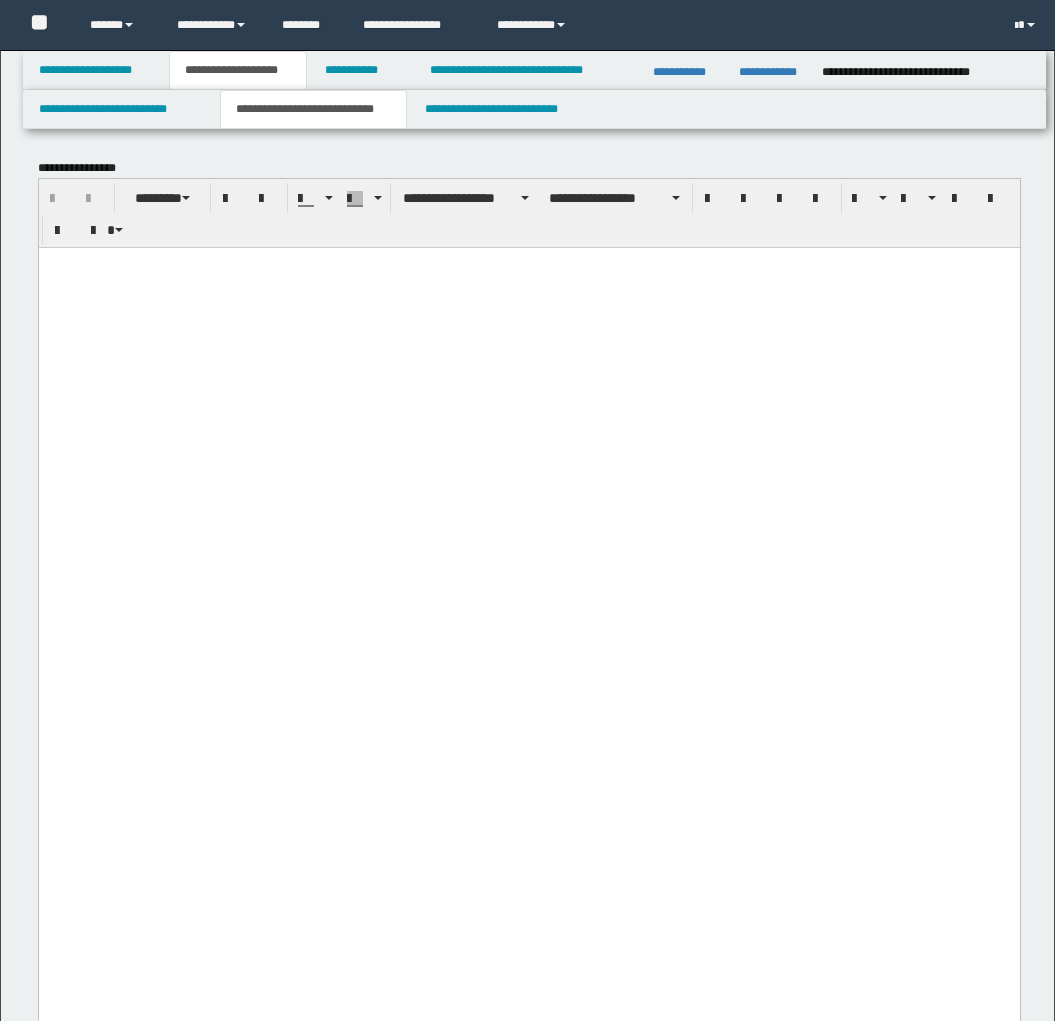 scroll, scrollTop: 3057, scrollLeft: 0, axis: vertical 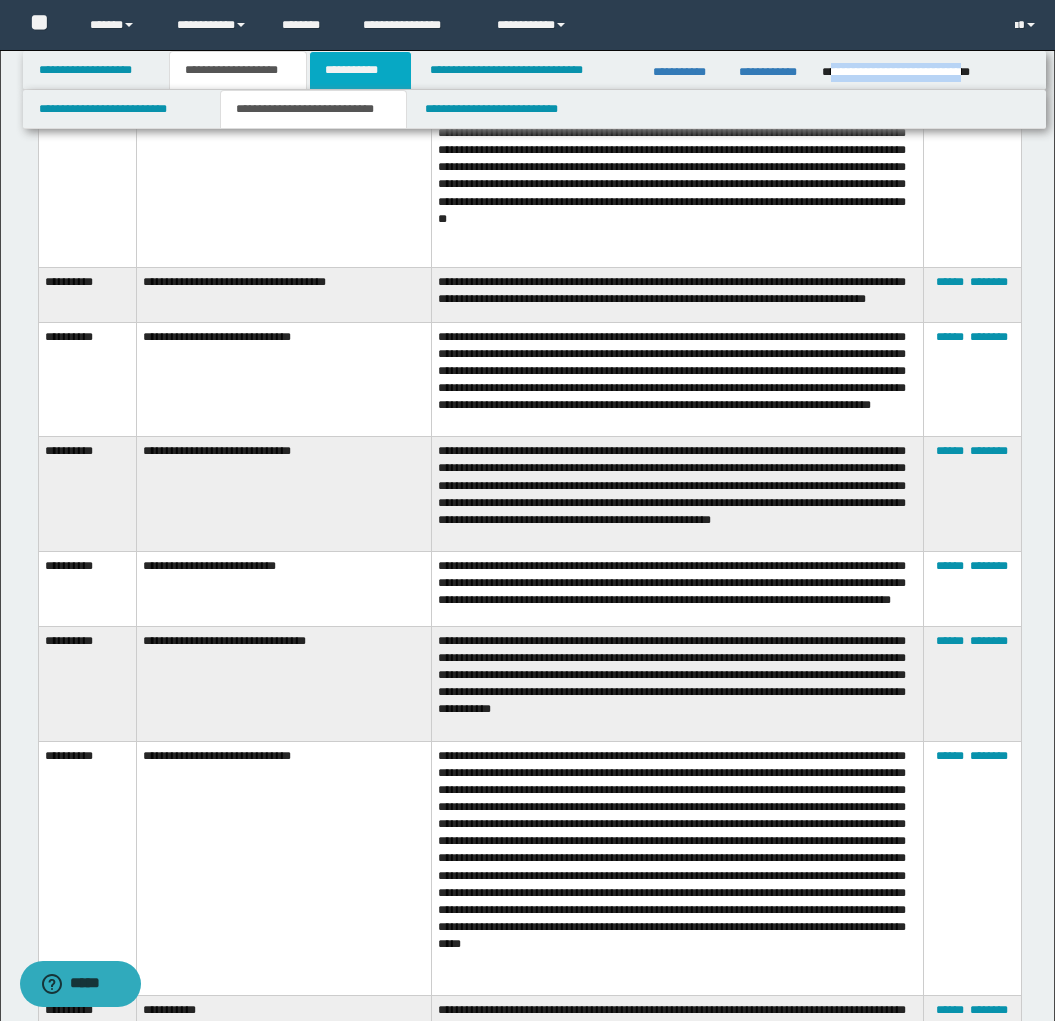 click on "**********" at bounding box center [360, 70] 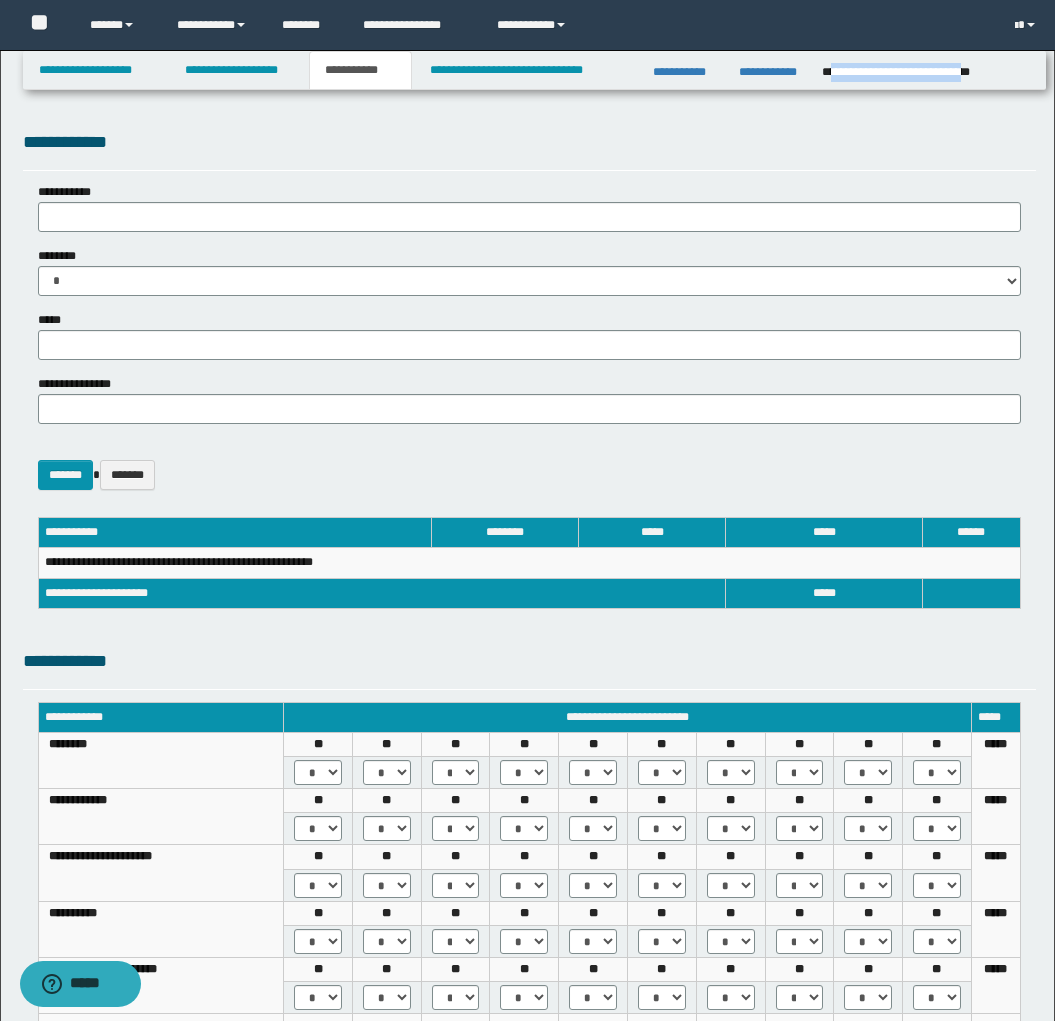 select on "***" 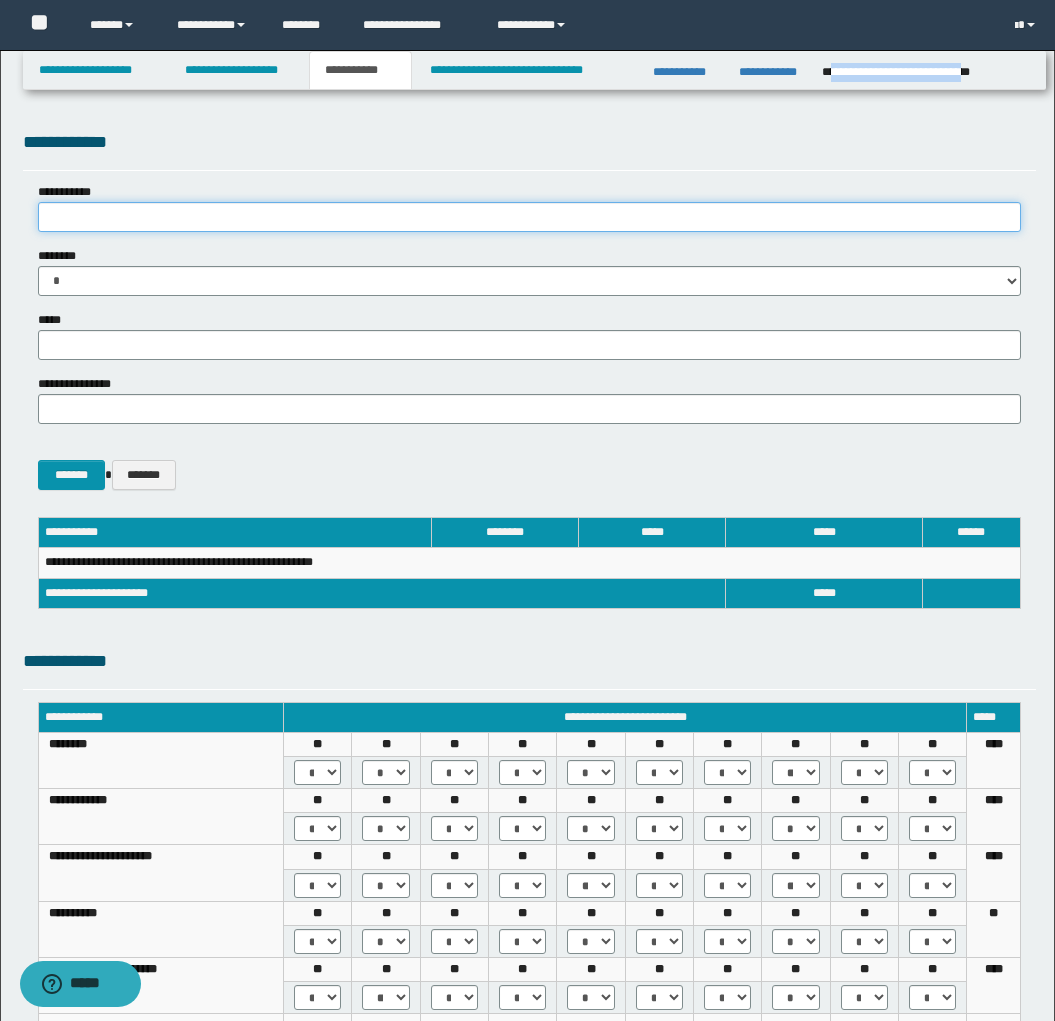 click on "**********" at bounding box center [529, 217] 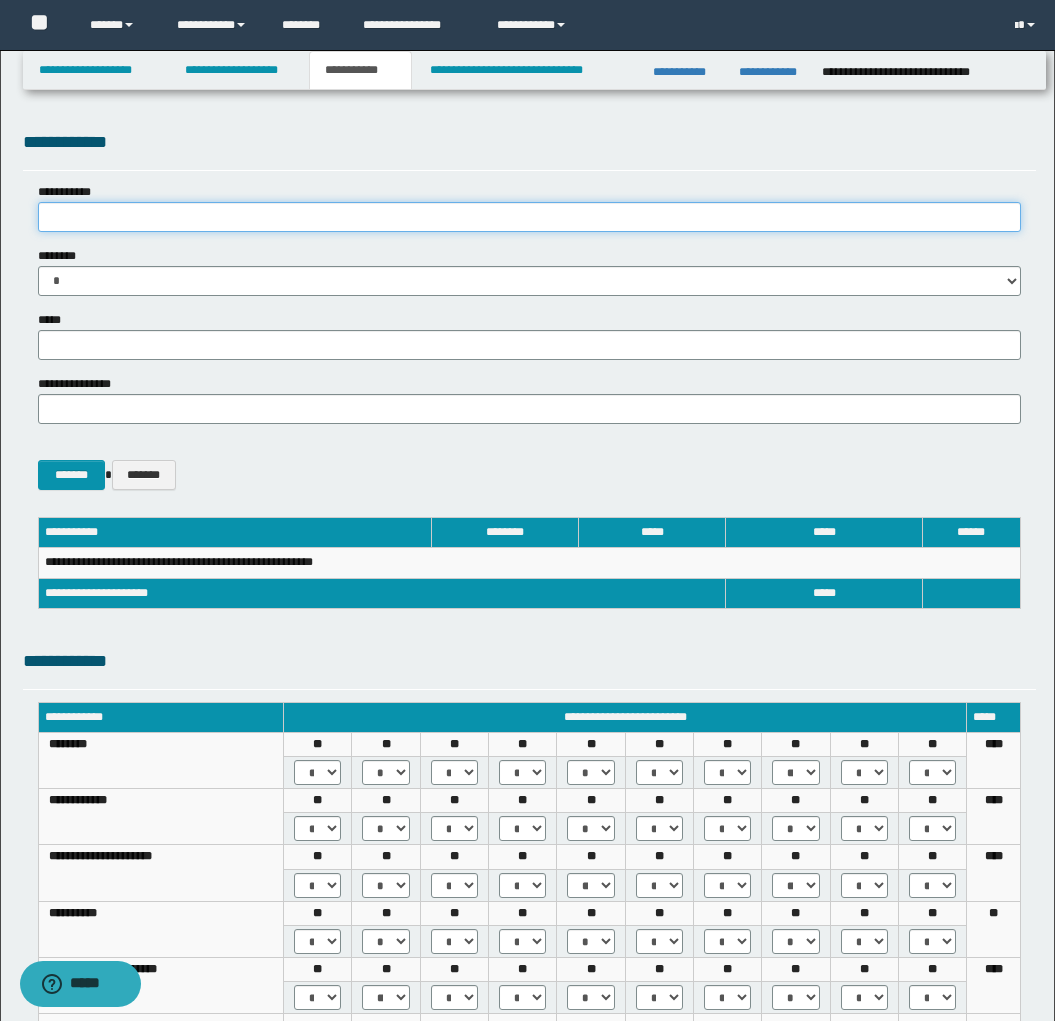 click on "**********" at bounding box center [529, 217] 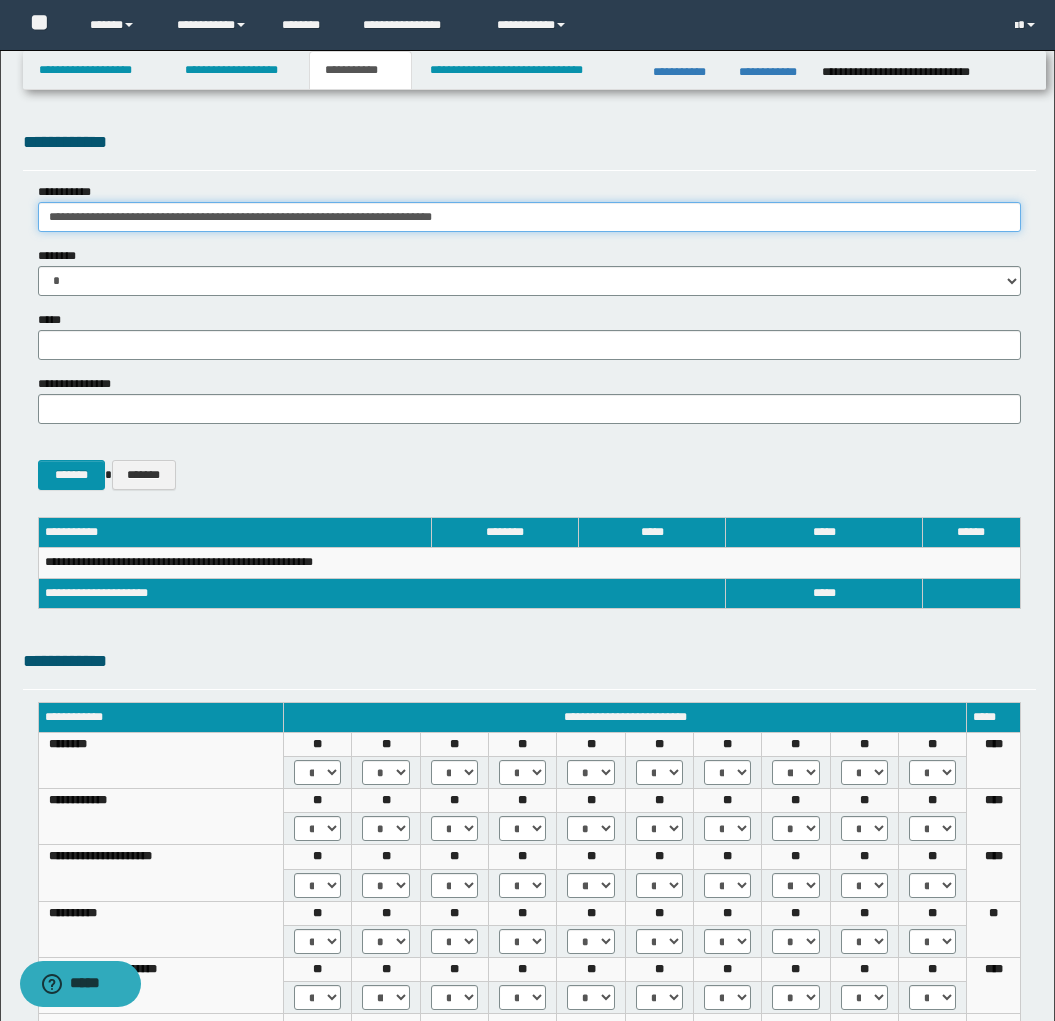 type on "**********" 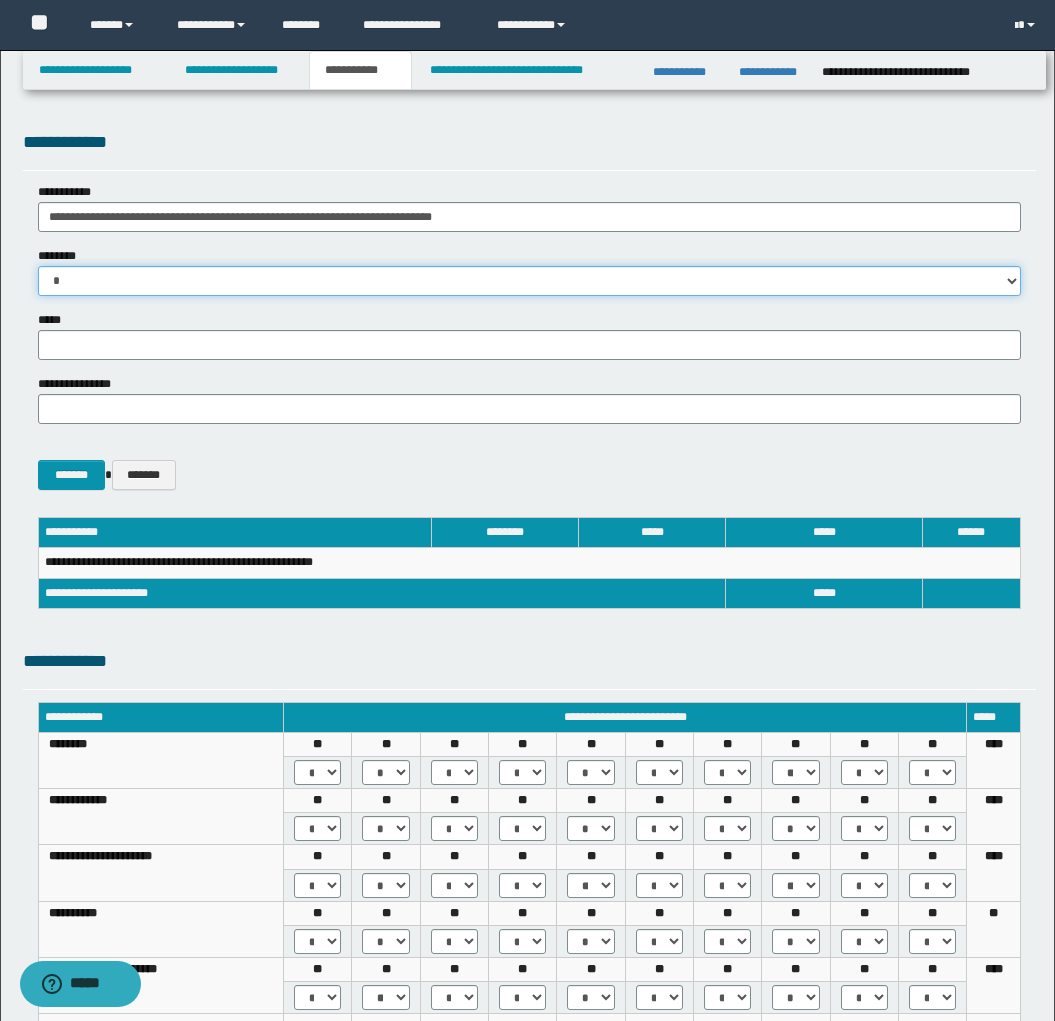 click on "*
*
*
*
*
*
*
*
*
**
**
**
**
**" at bounding box center (529, 281) 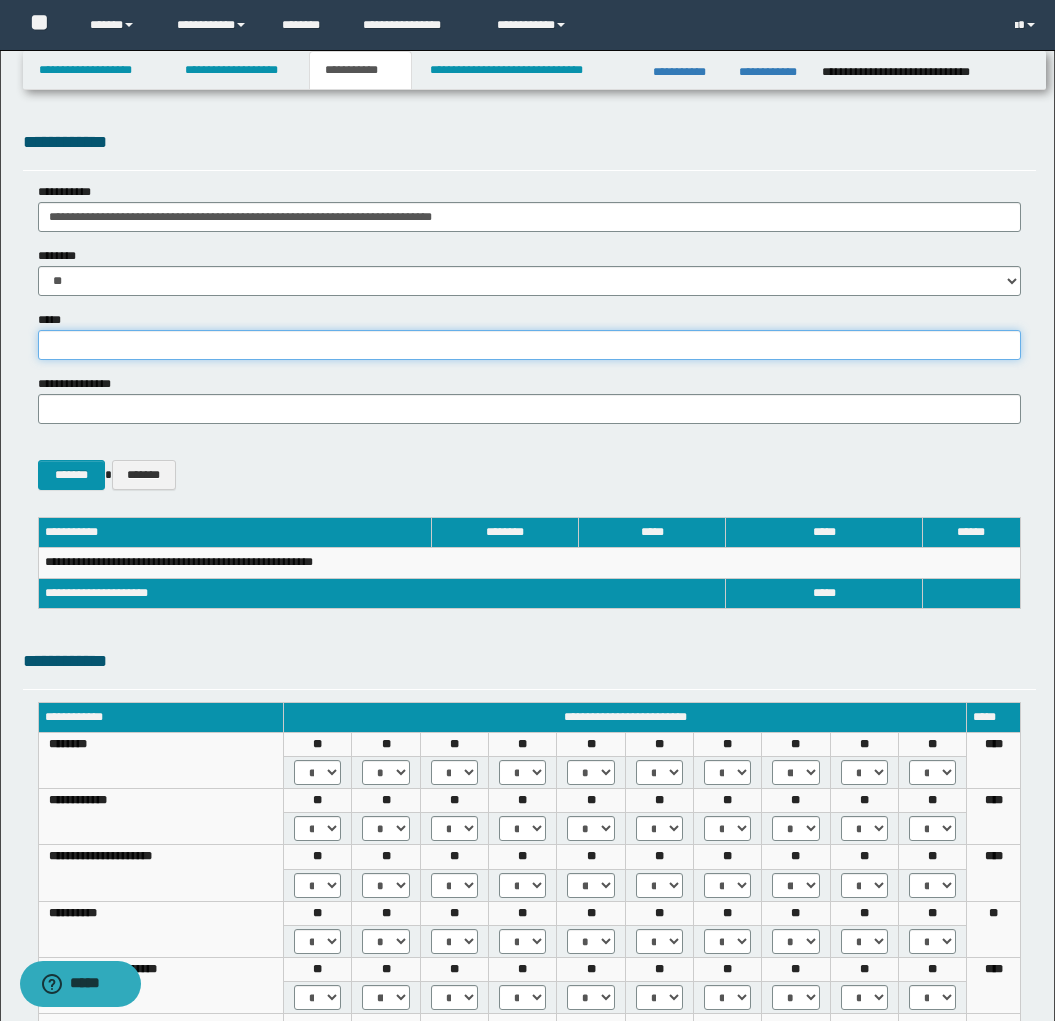 click on "*****" at bounding box center [529, 345] 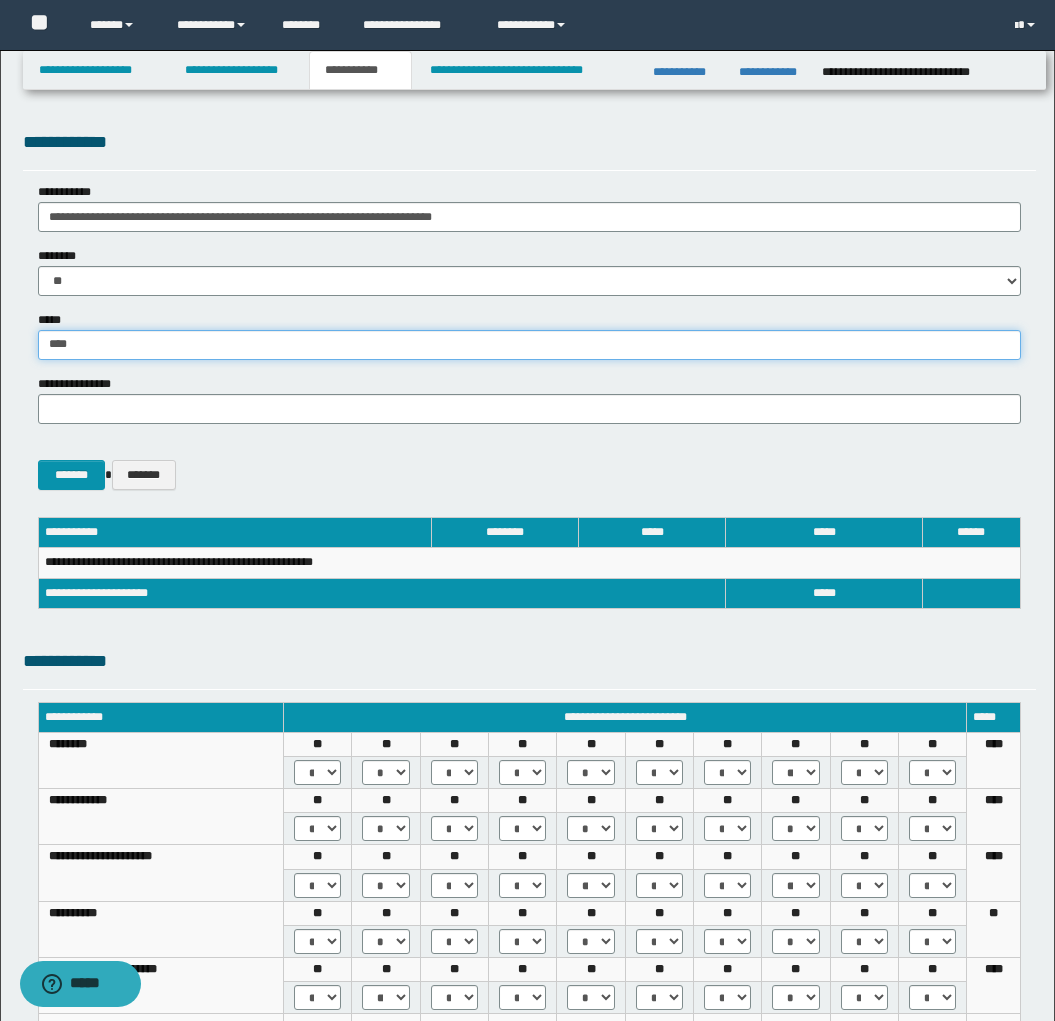 type on "****" 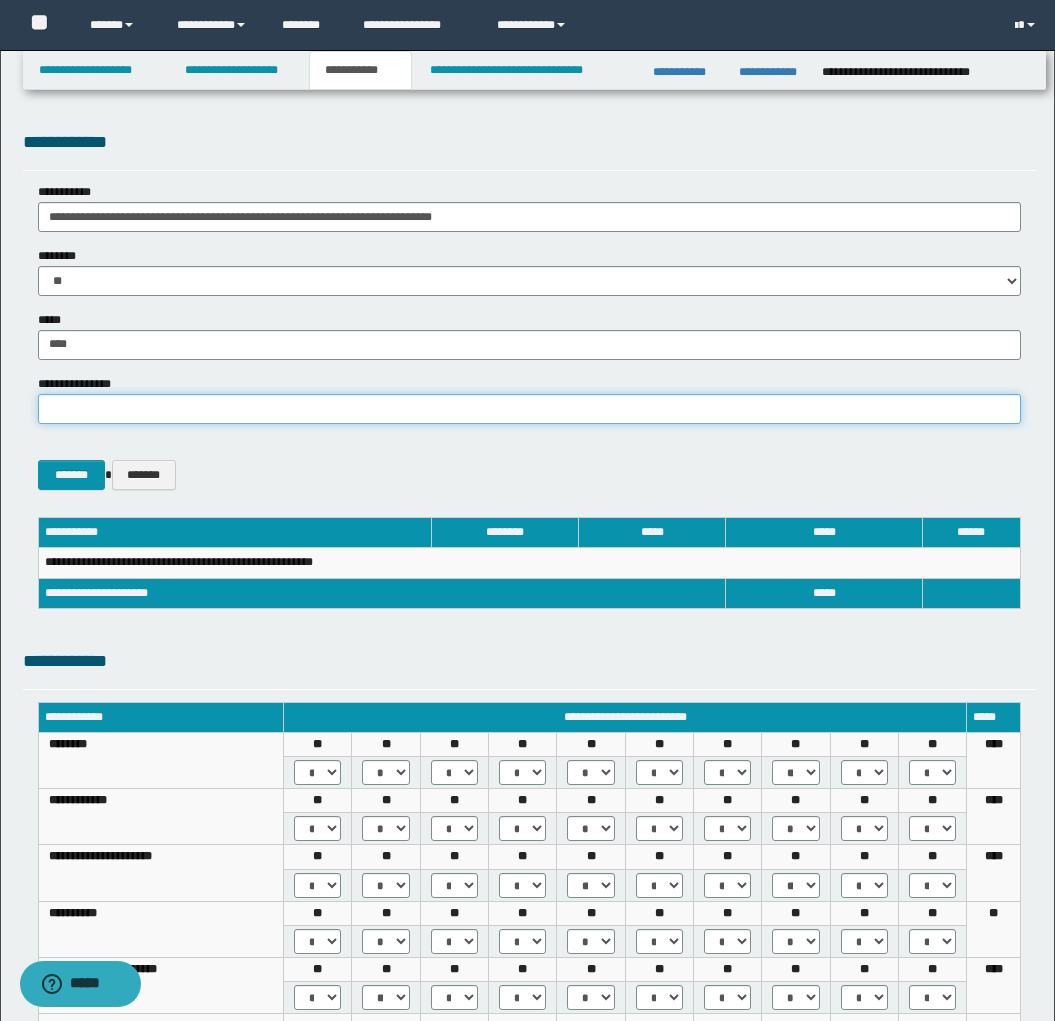 click on "**********" at bounding box center (529, 409) 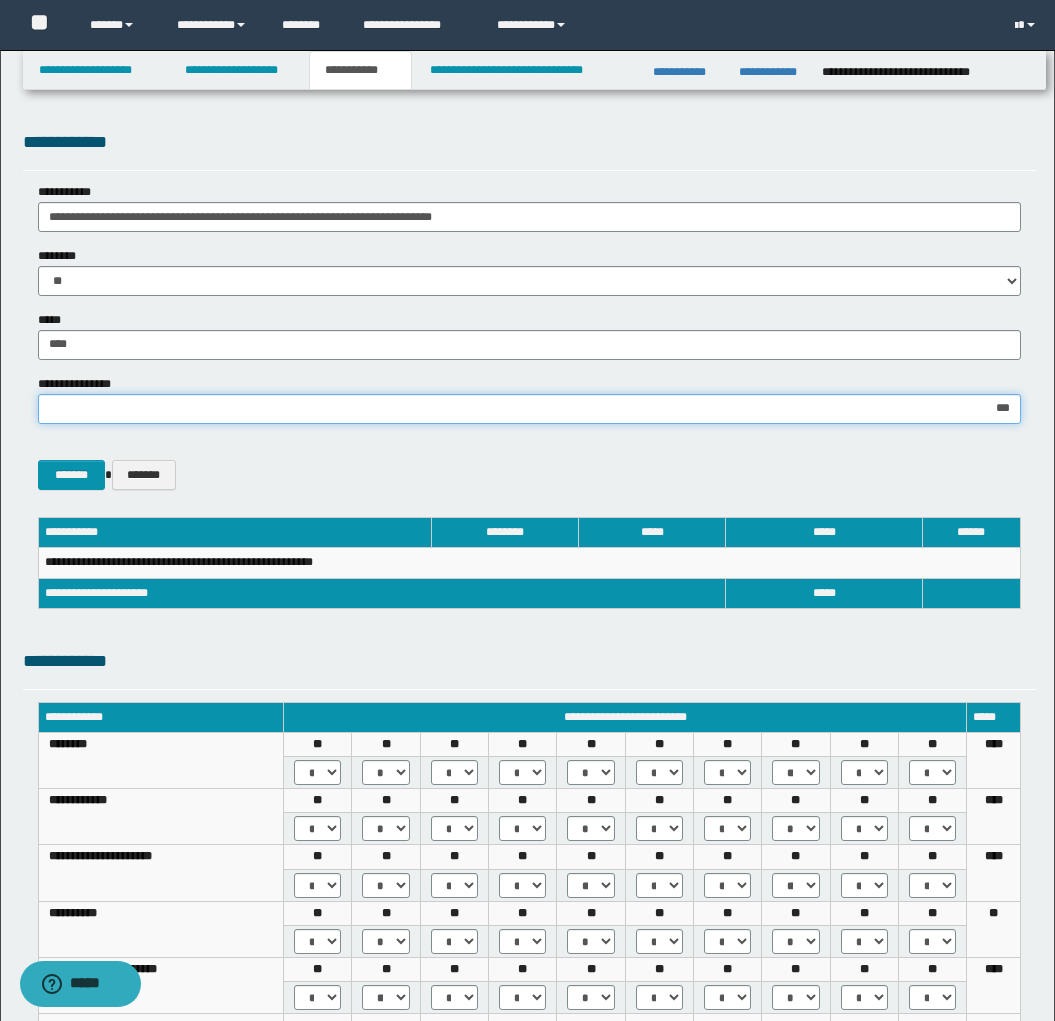 type on "****" 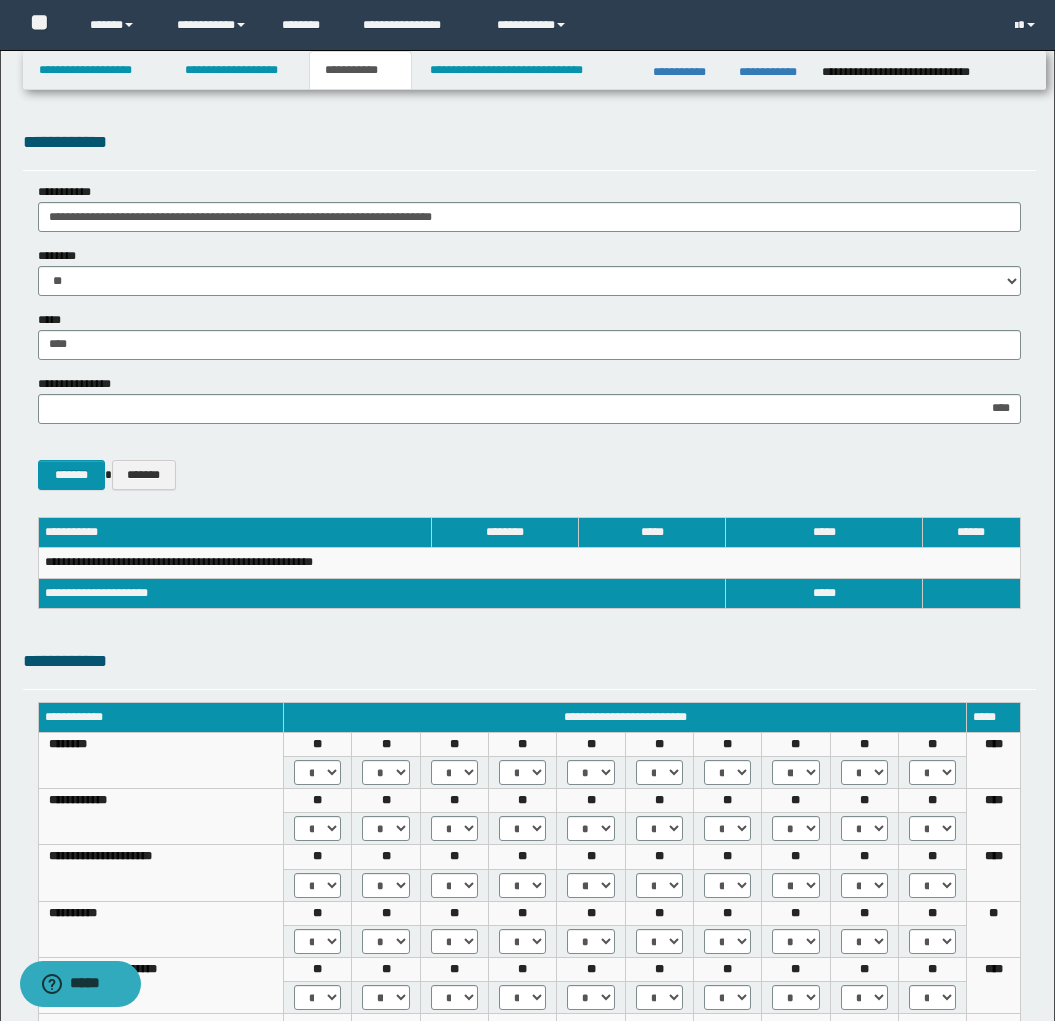 click on "*******
*******" at bounding box center [529, 465] 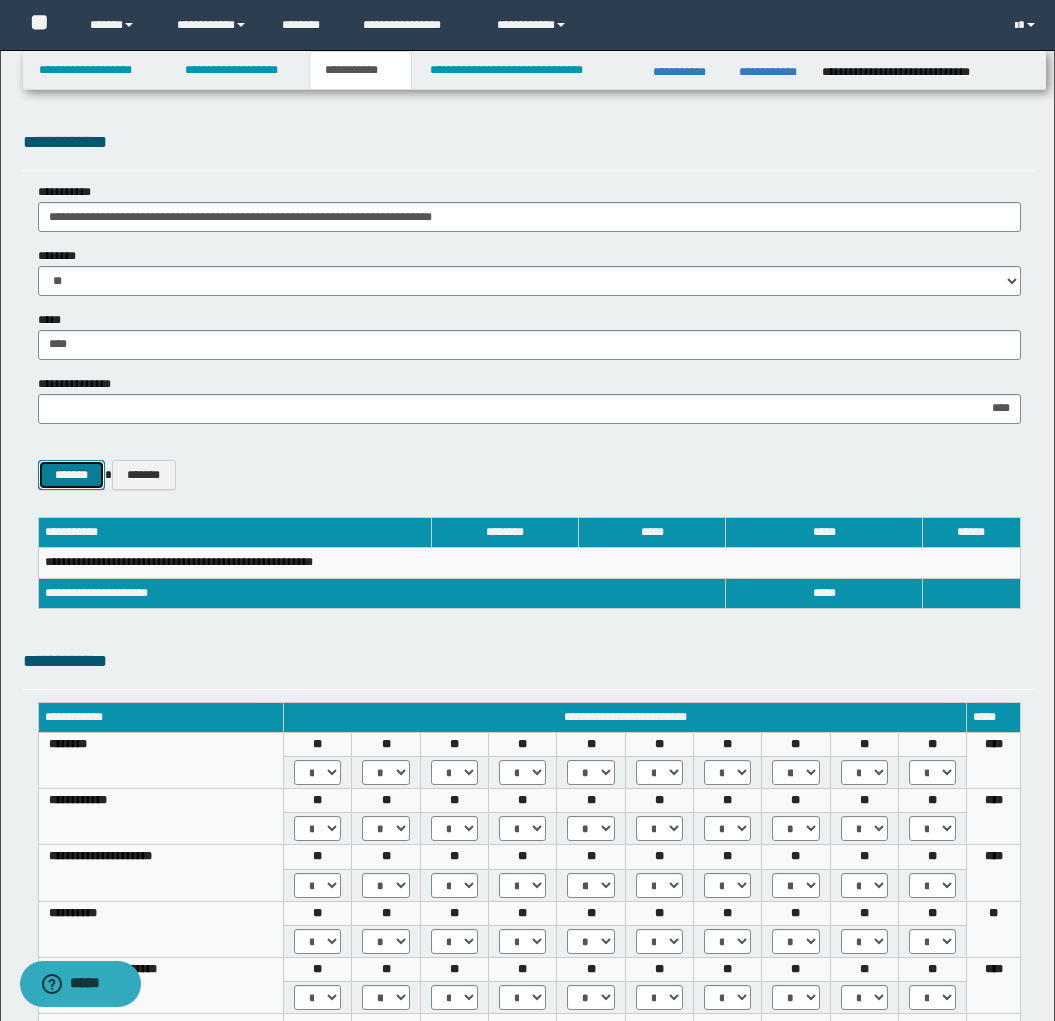 click on "*******" at bounding box center [72, 475] 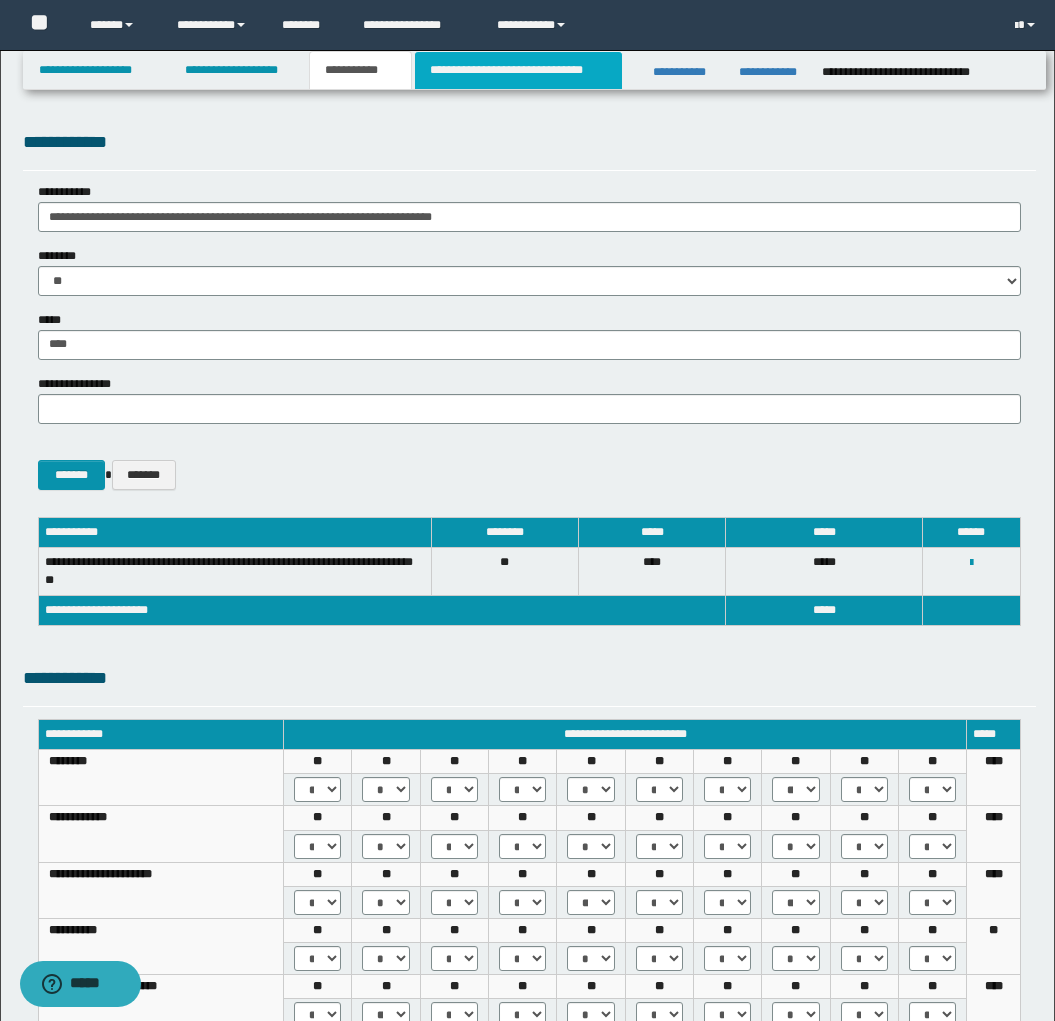 click on "**********" at bounding box center [518, 70] 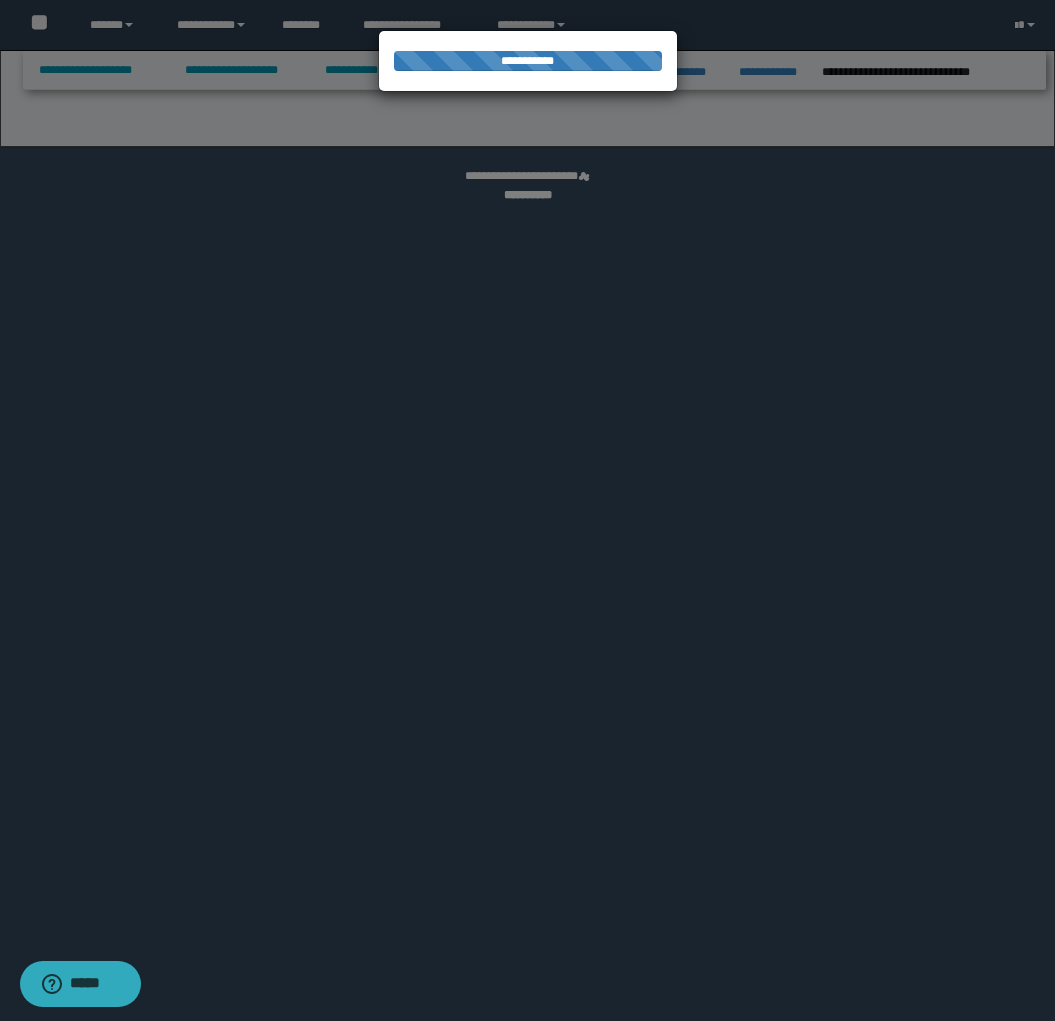 select on "*" 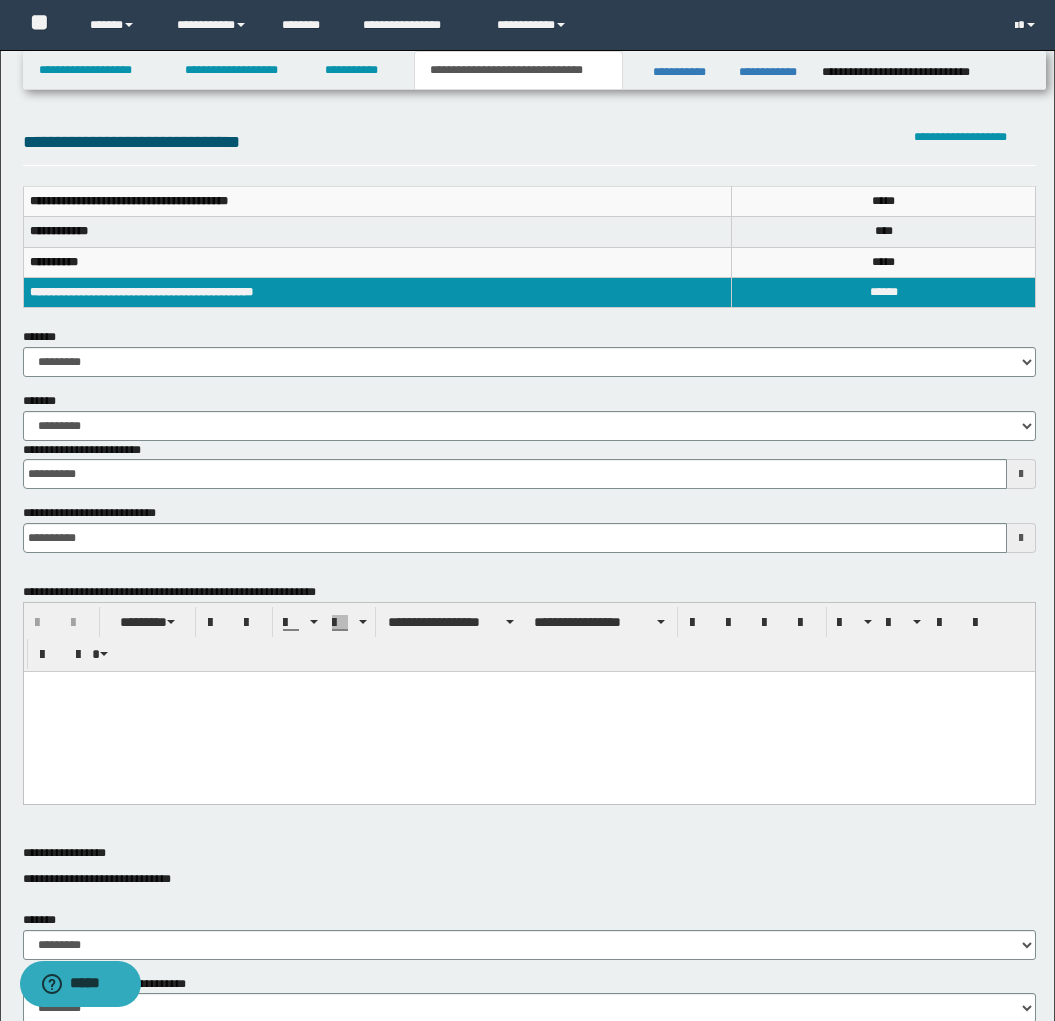 scroll, scrollTop: 0, scrollLeft: 0, axis: both 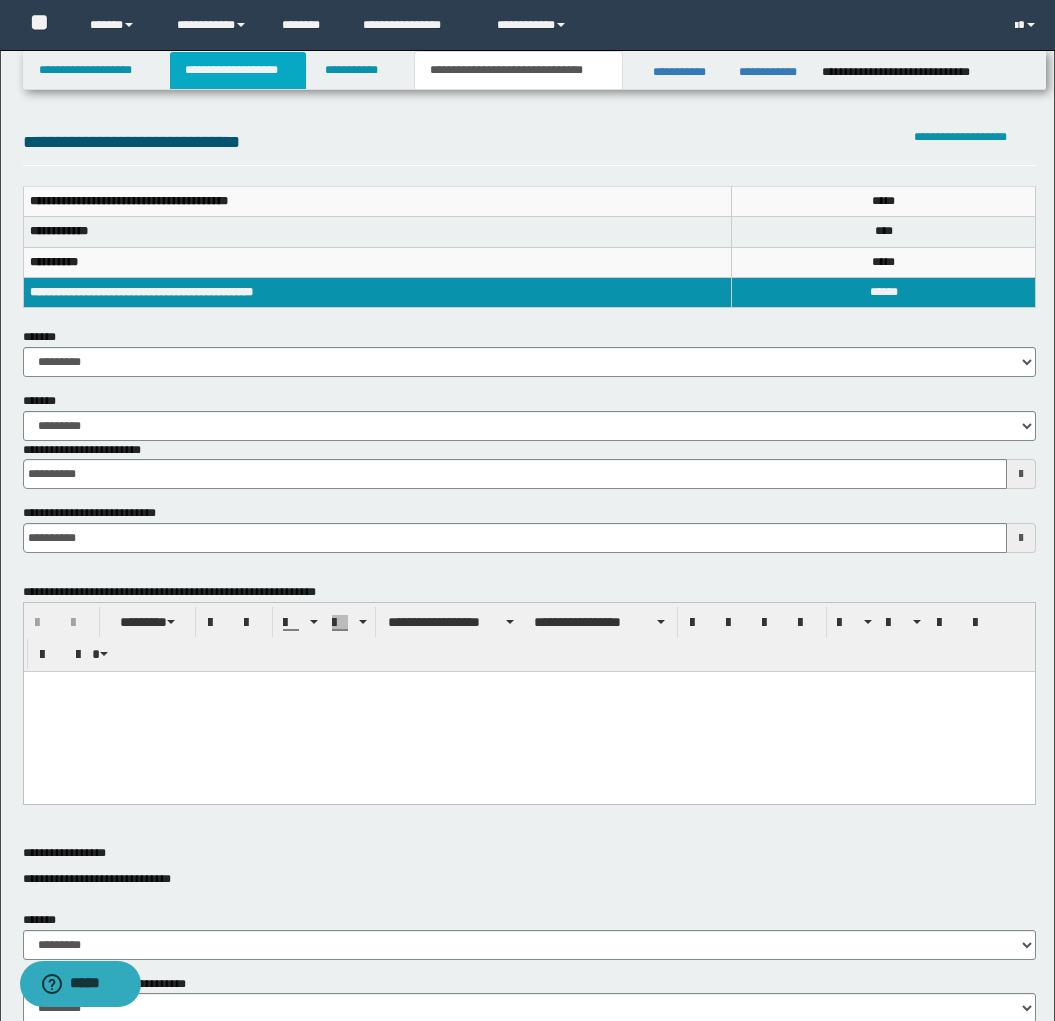 click on "**********" at bounding box center [238, 70] 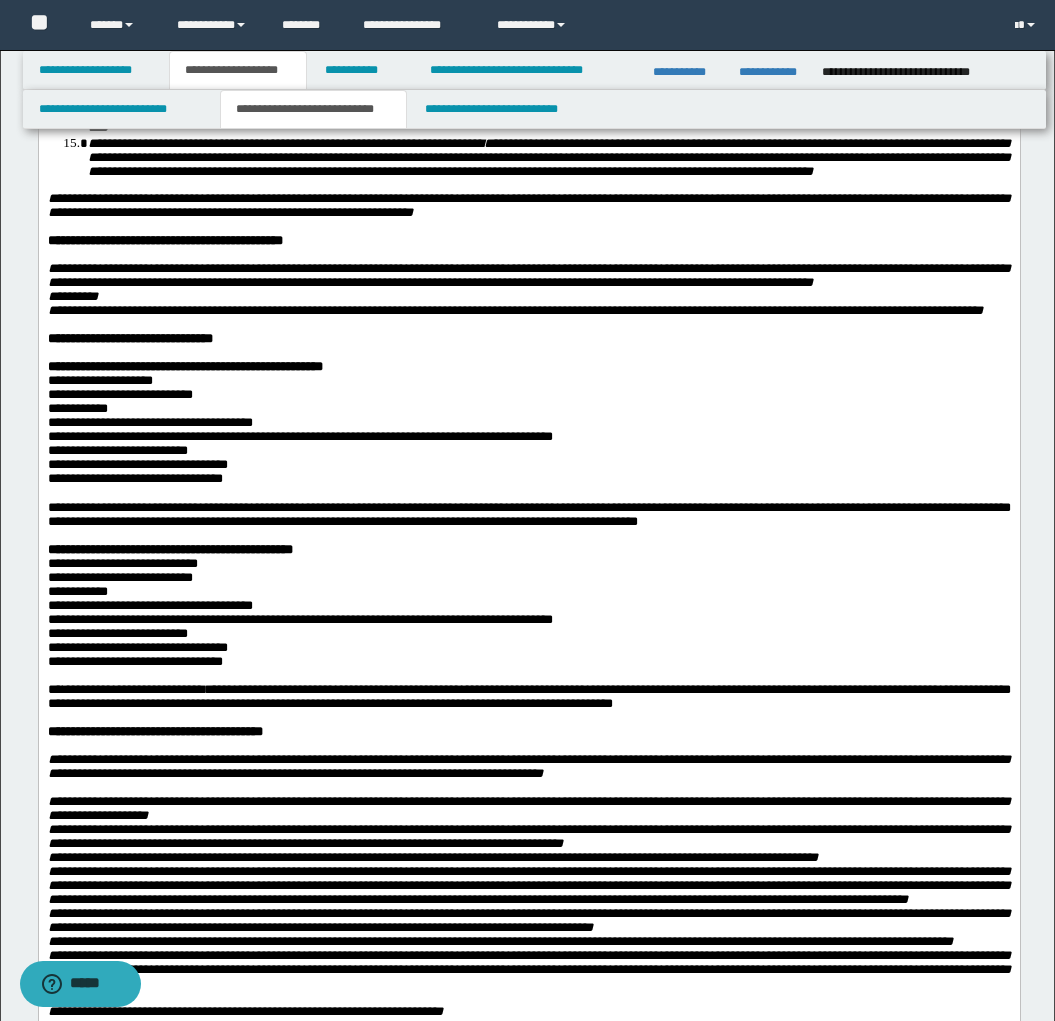 scroll, scrollTop: 1527, scrollLeft: 0, axis: vertical 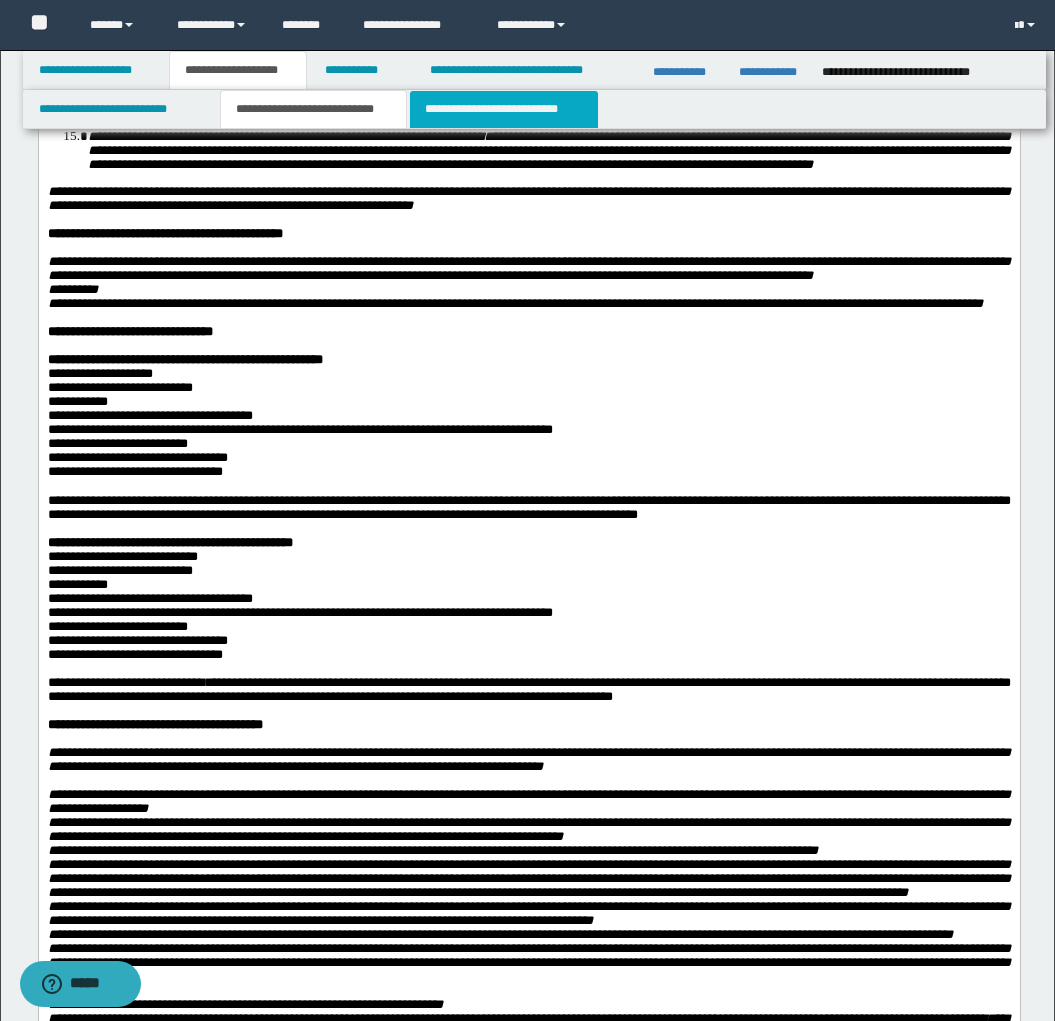 click on "**********" at bounding box center (504, 109) 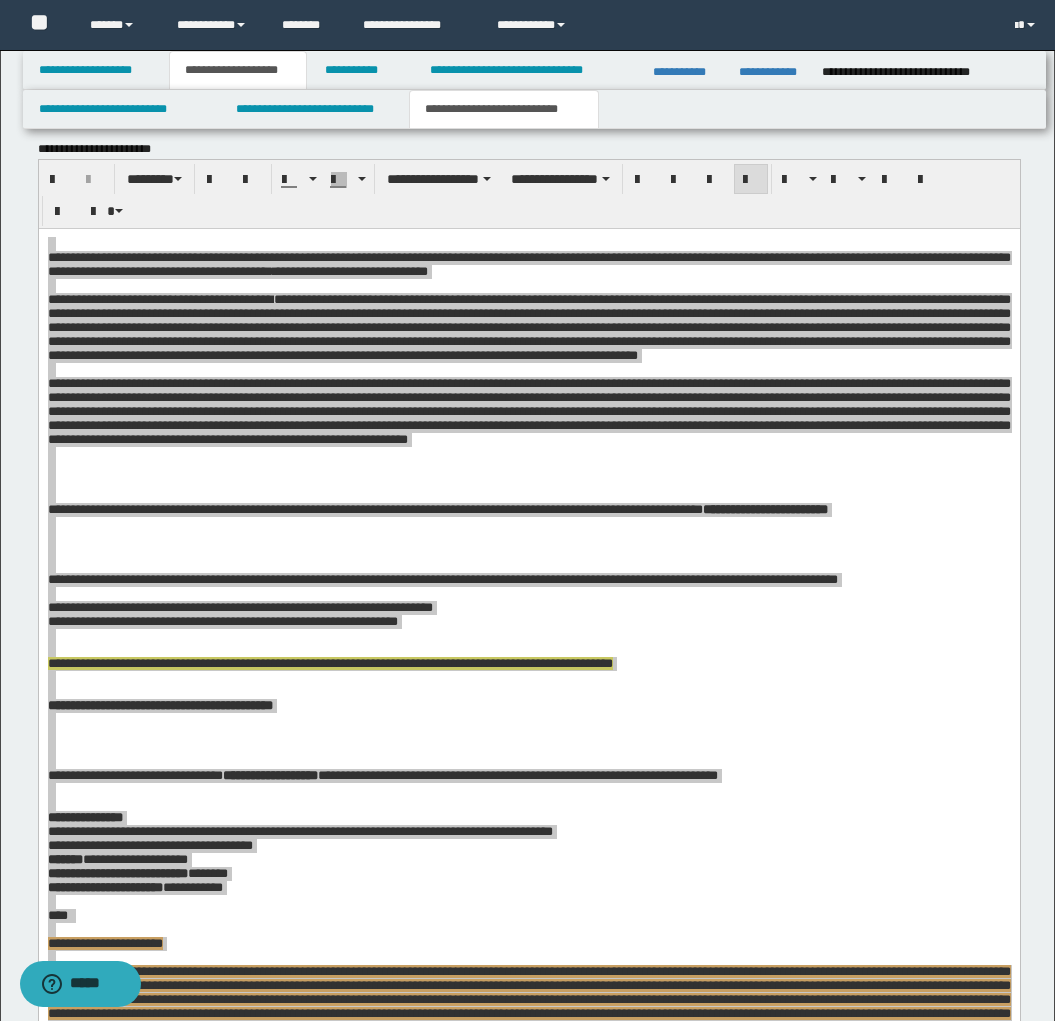 click on "**********" at bounding box center (504, 109) 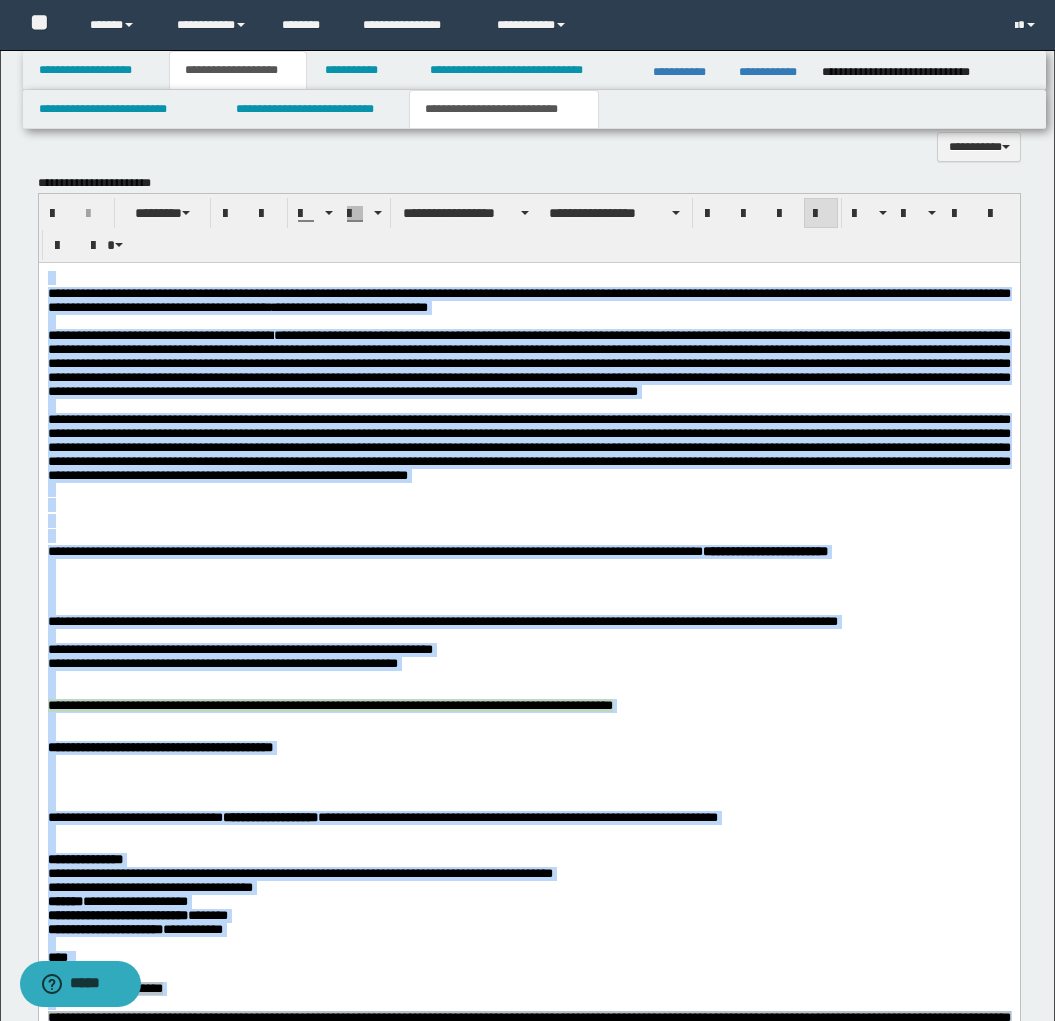 paste 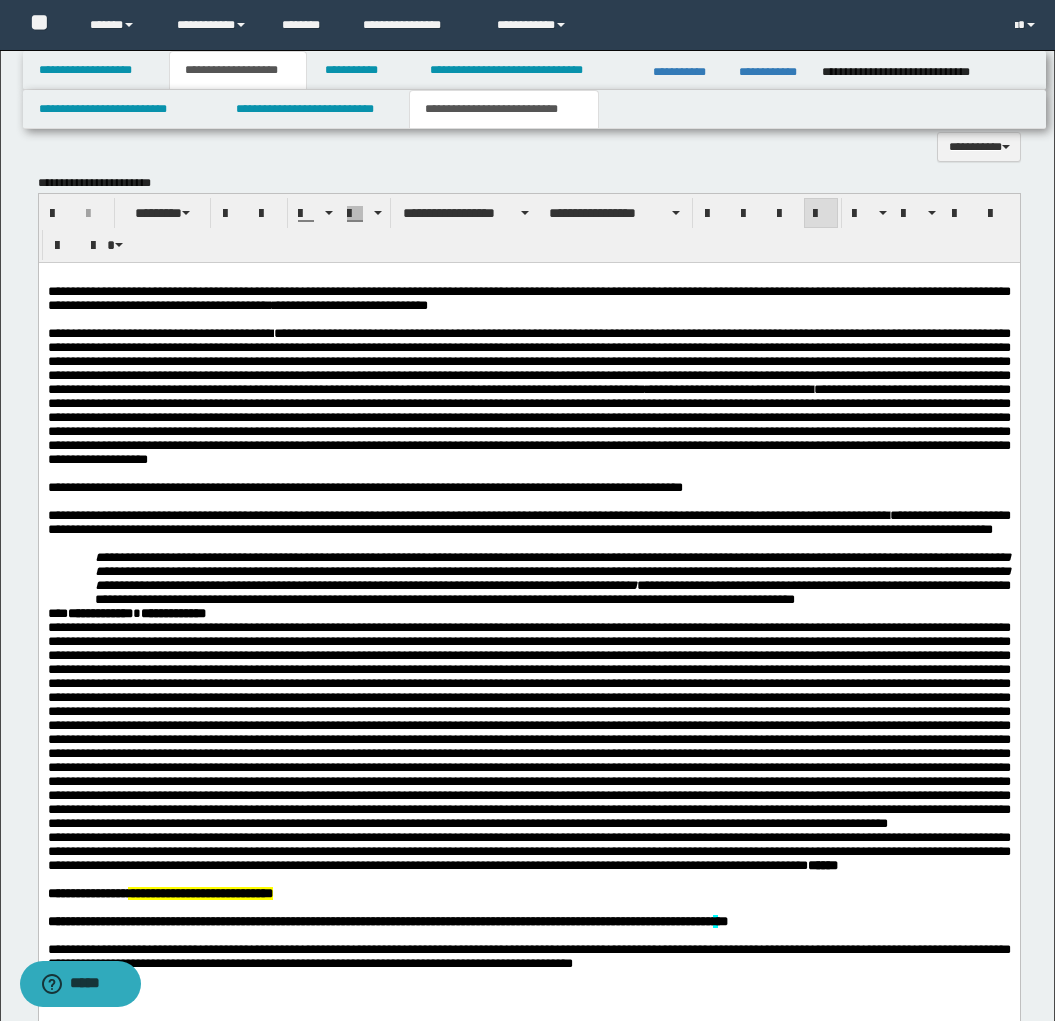 type 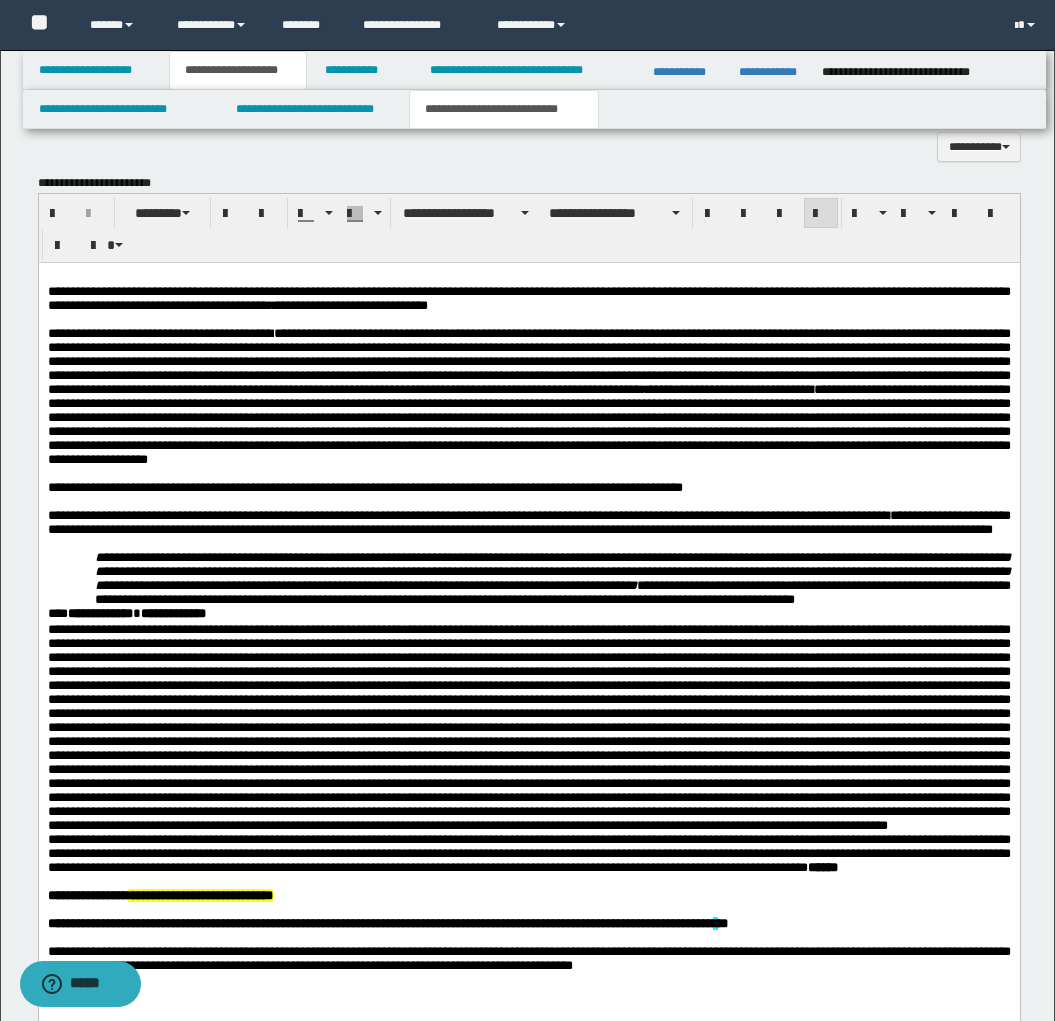 click on "**********" at bounding box center [528, 759] 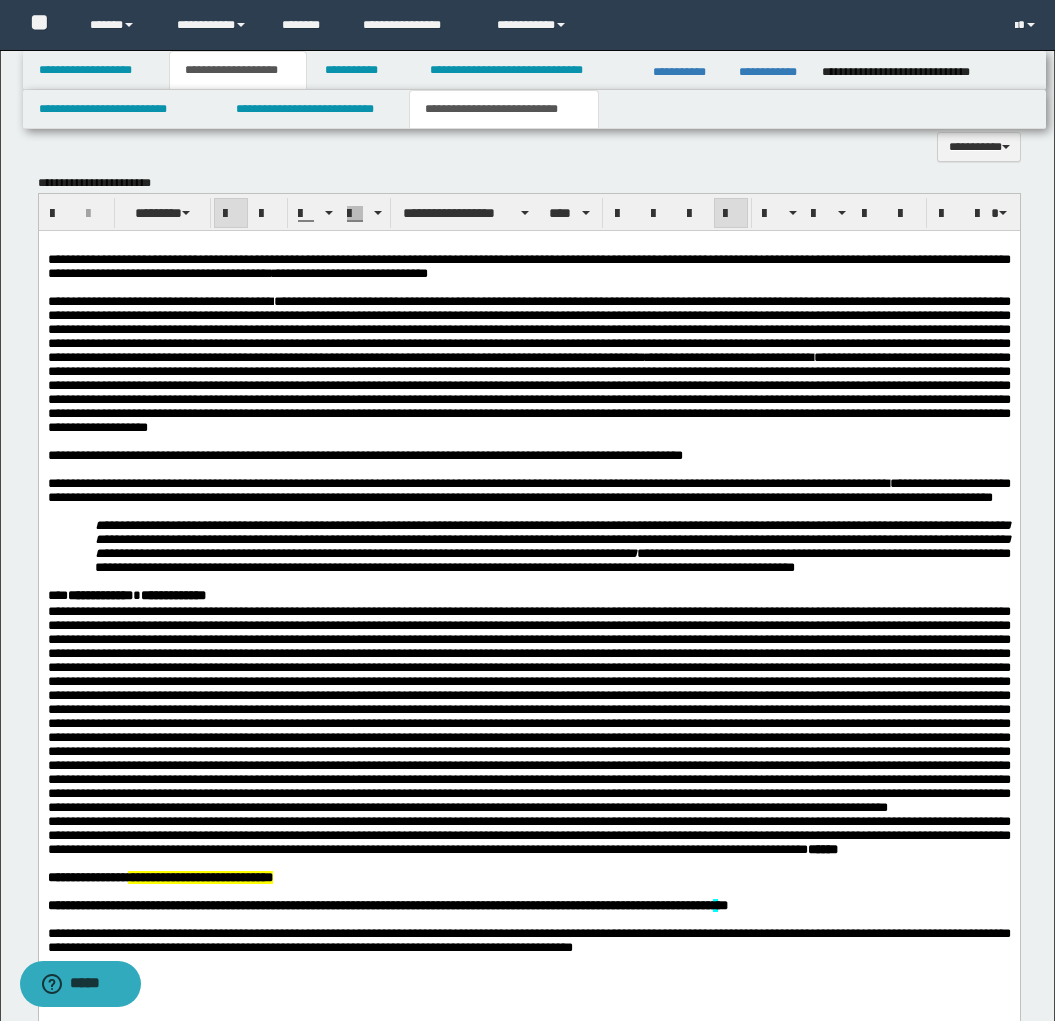 click on "**********" at bounding box center (529, 597) 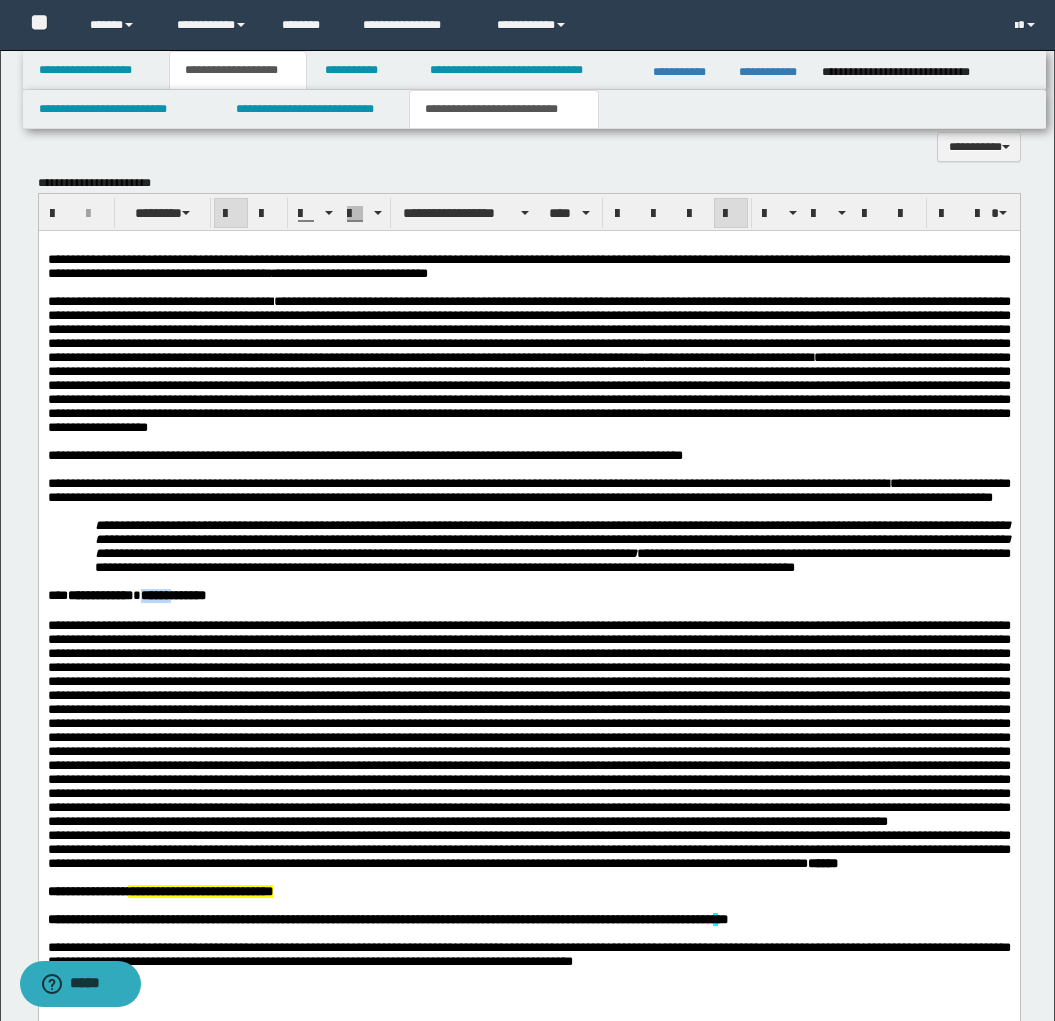 drag, startPoint x: 155, startPoint y: 664, endPoint x: 183, endPoint y: 663, distance: 28.01785 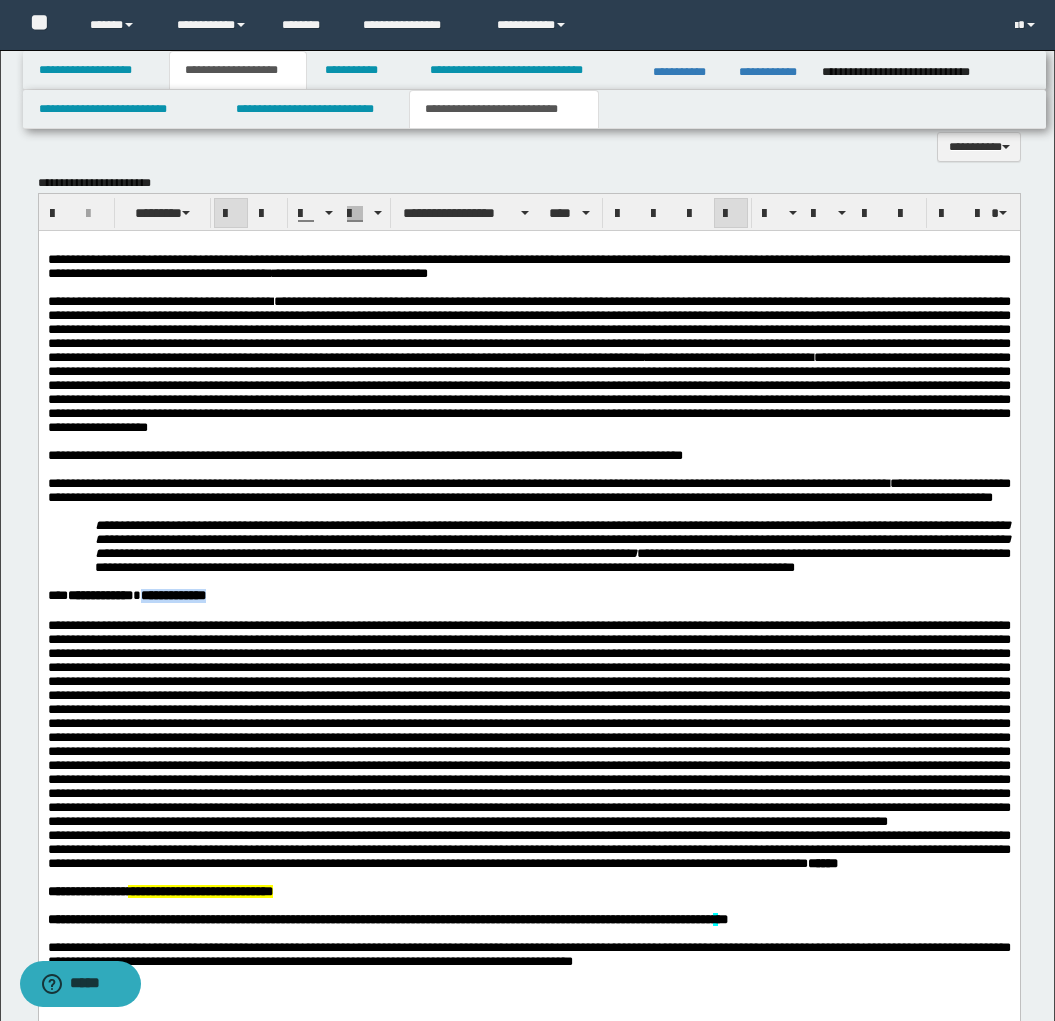 drag, startPoint x: 154, startPoint y: 664, endPoint x: 226, endPoint y: 667, distance: 72.06247 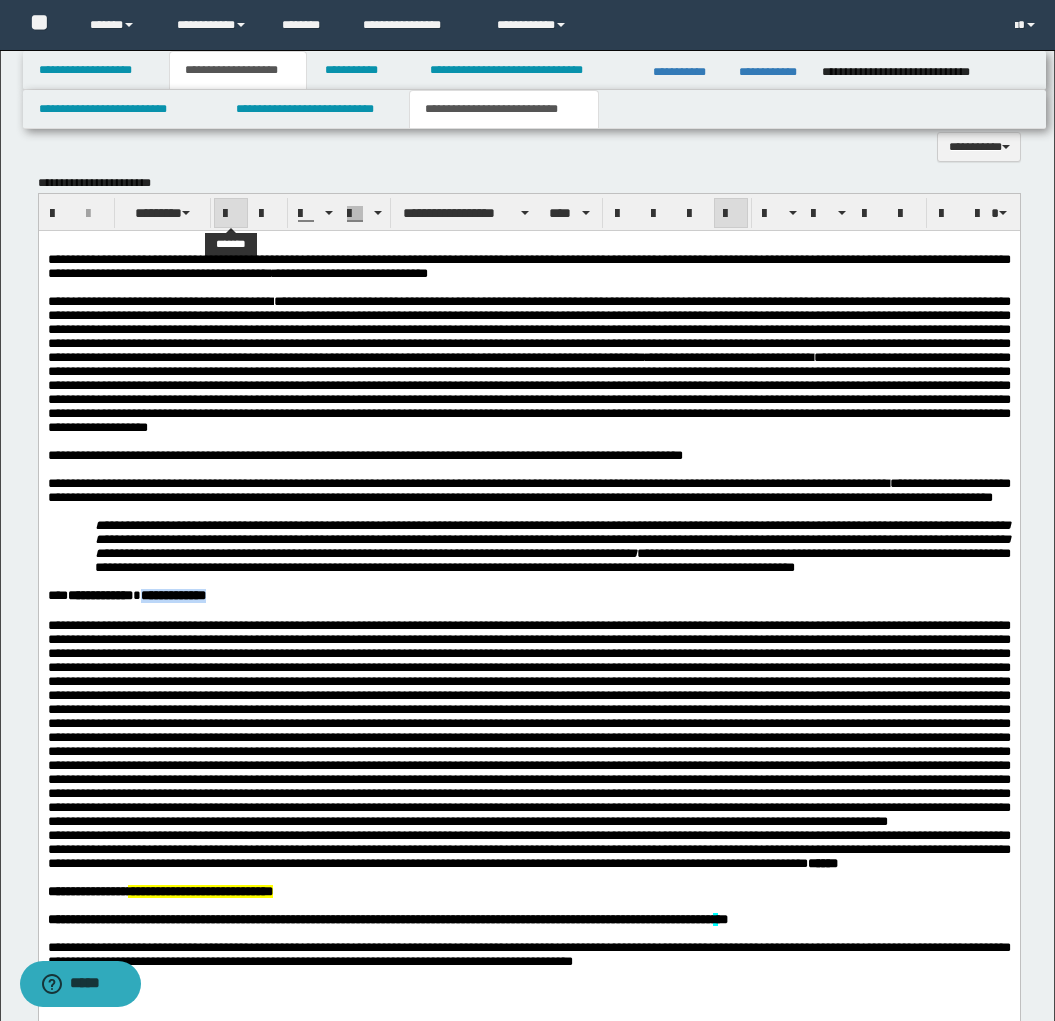 drag, startPoint x: 230, startPoint y: 212, endPoint x: 207, endPoint y: 229, distance: 28.600698 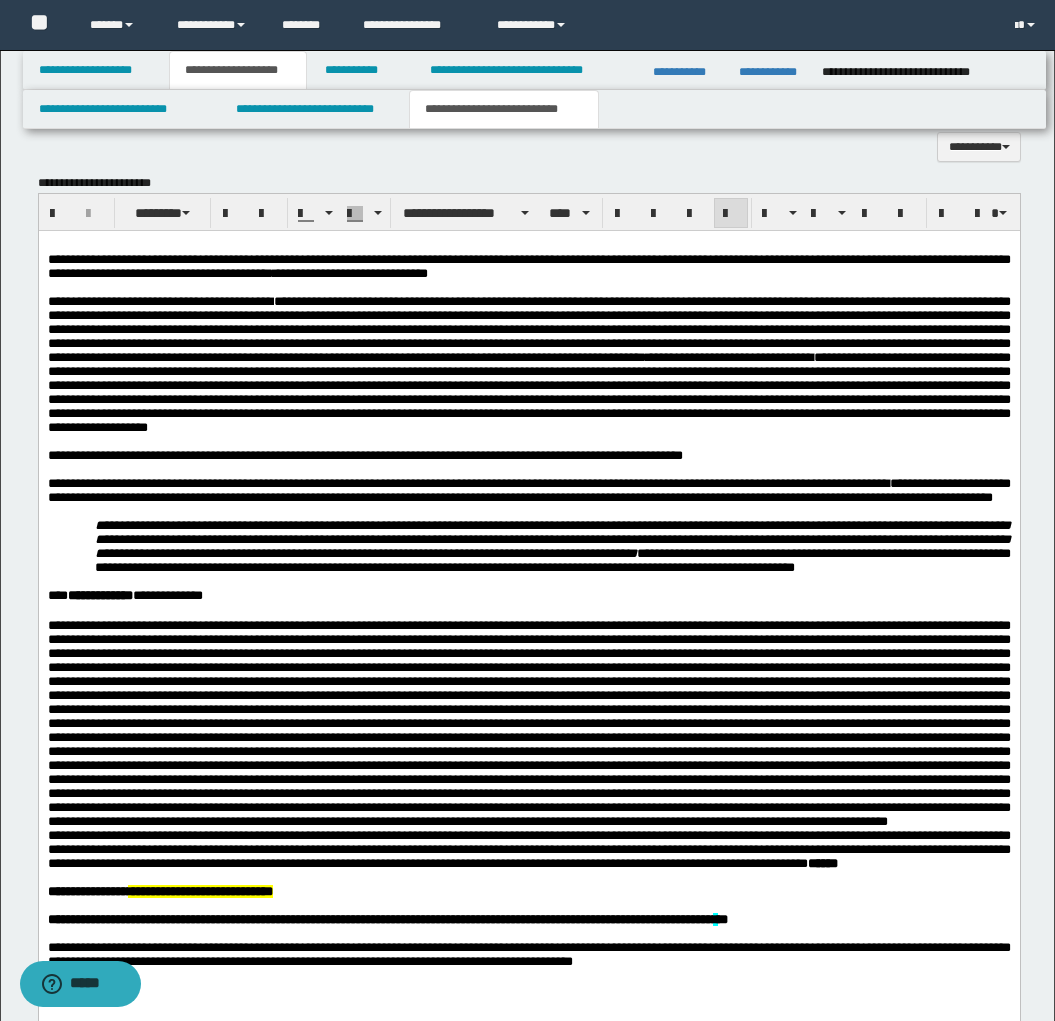 click on "**********" at bounding box center [89, 595] 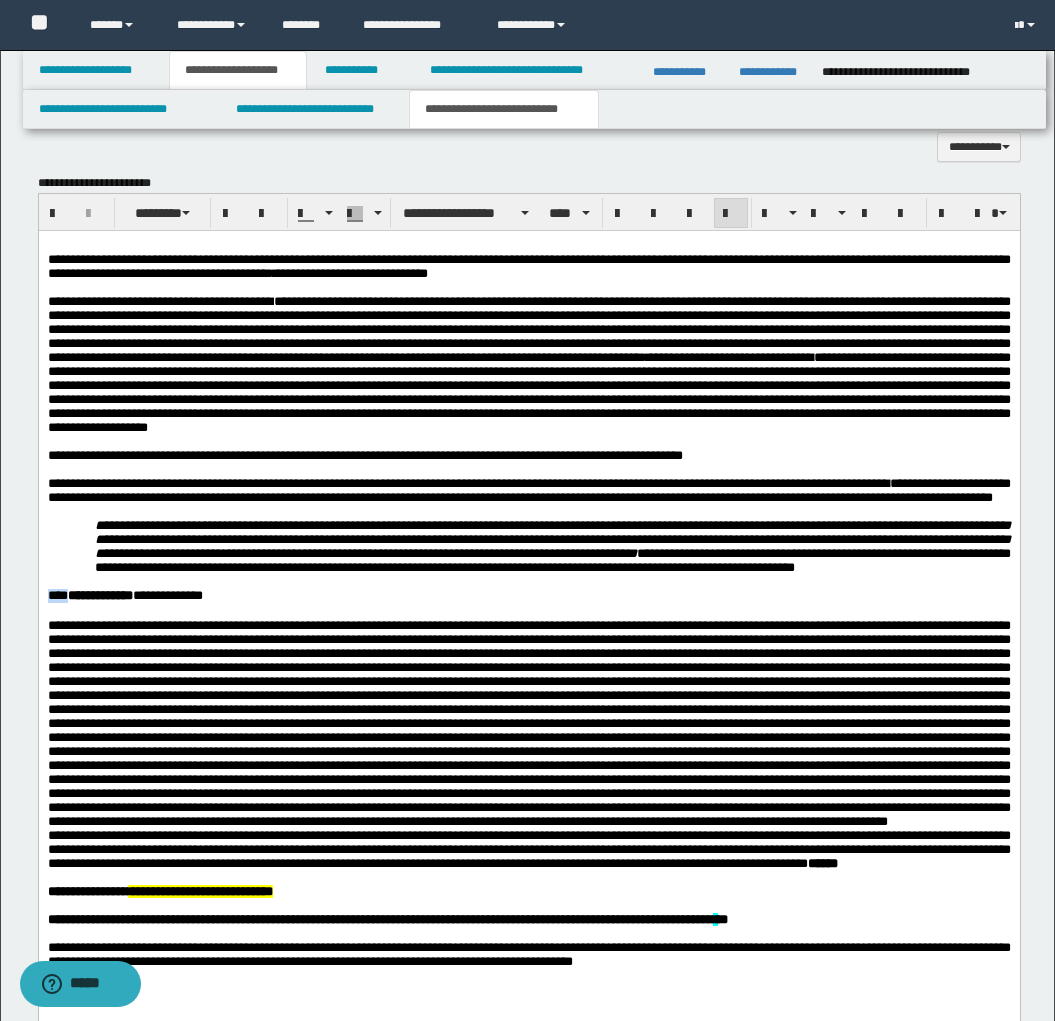 click on "**********" at bounding box center [89, 595] 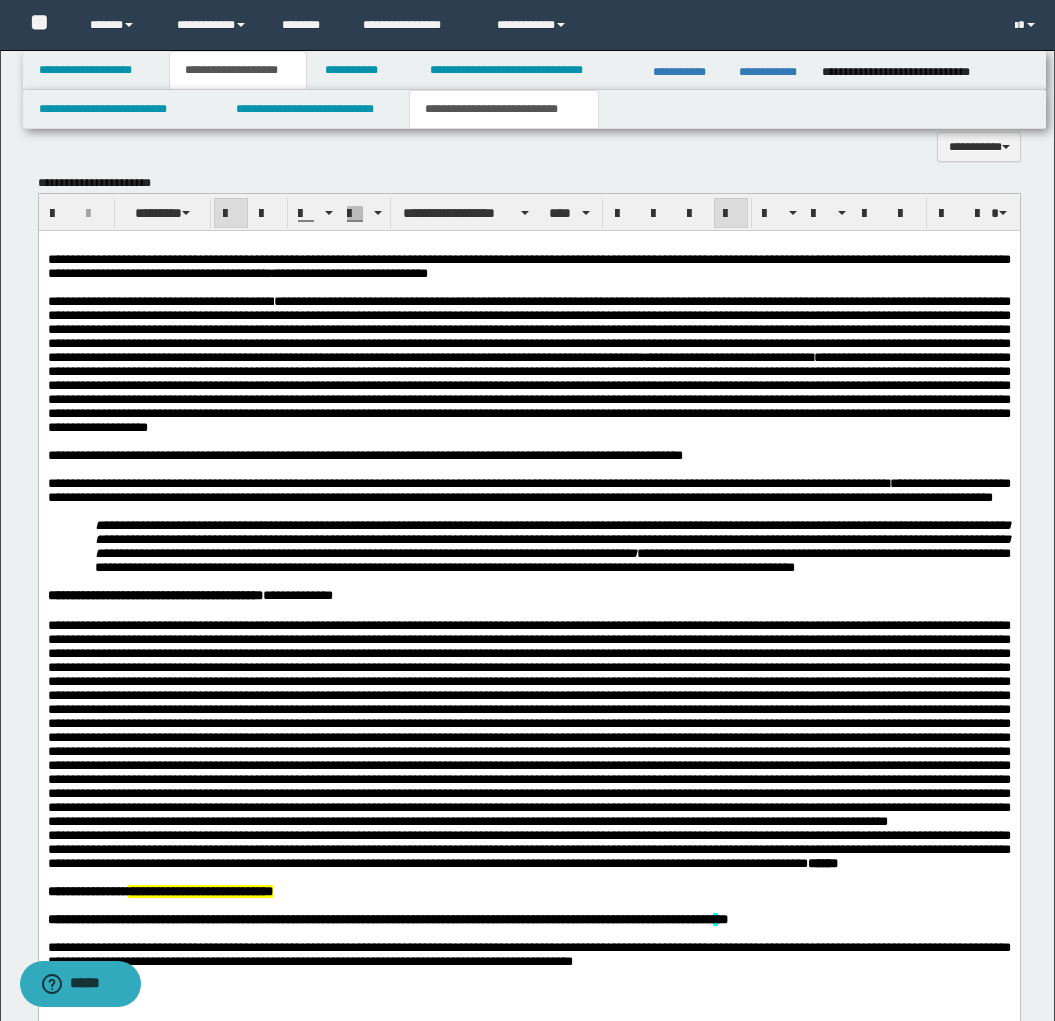 click on "**********" at bounding box center [154, 595] 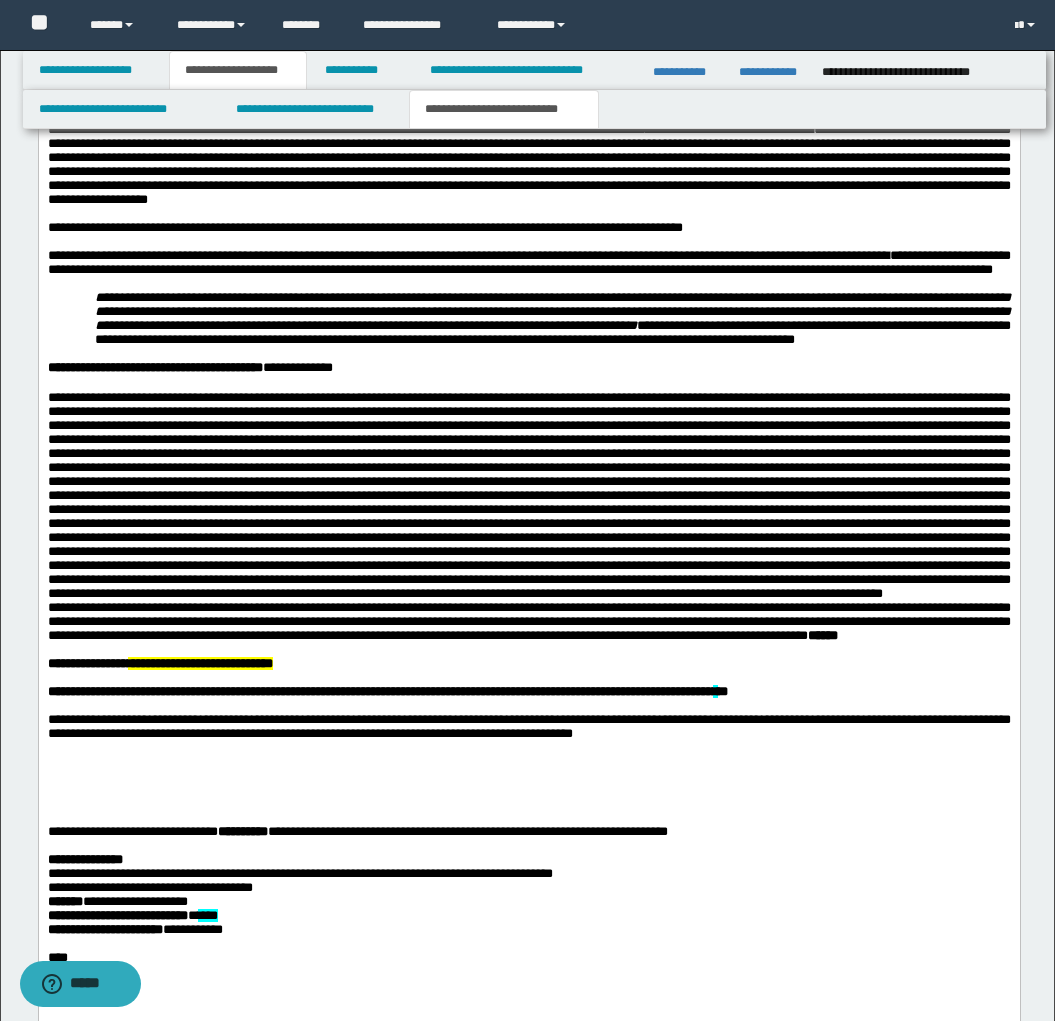 scroll, scrollTop: 1775, scrollLeft: 0, axis: vertical 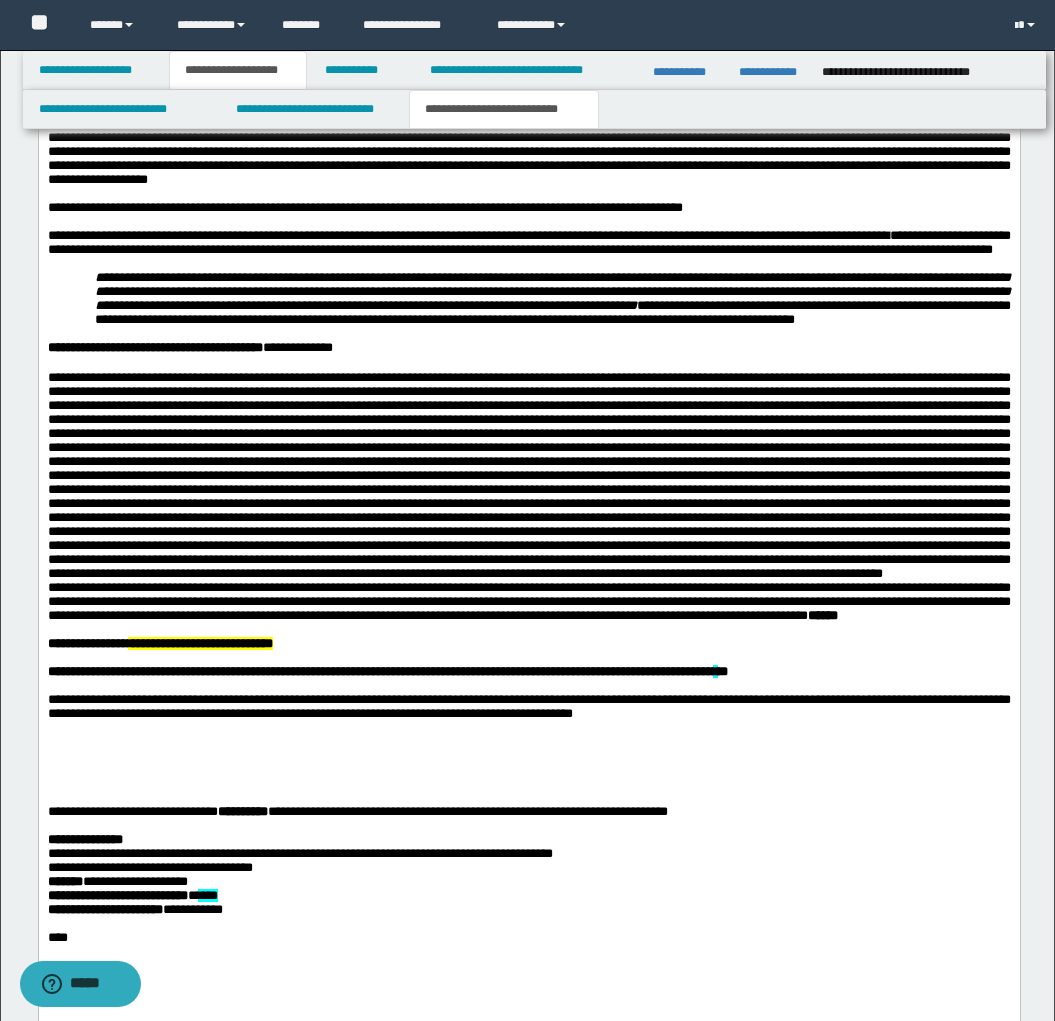 click at bounding box center [528, 477] 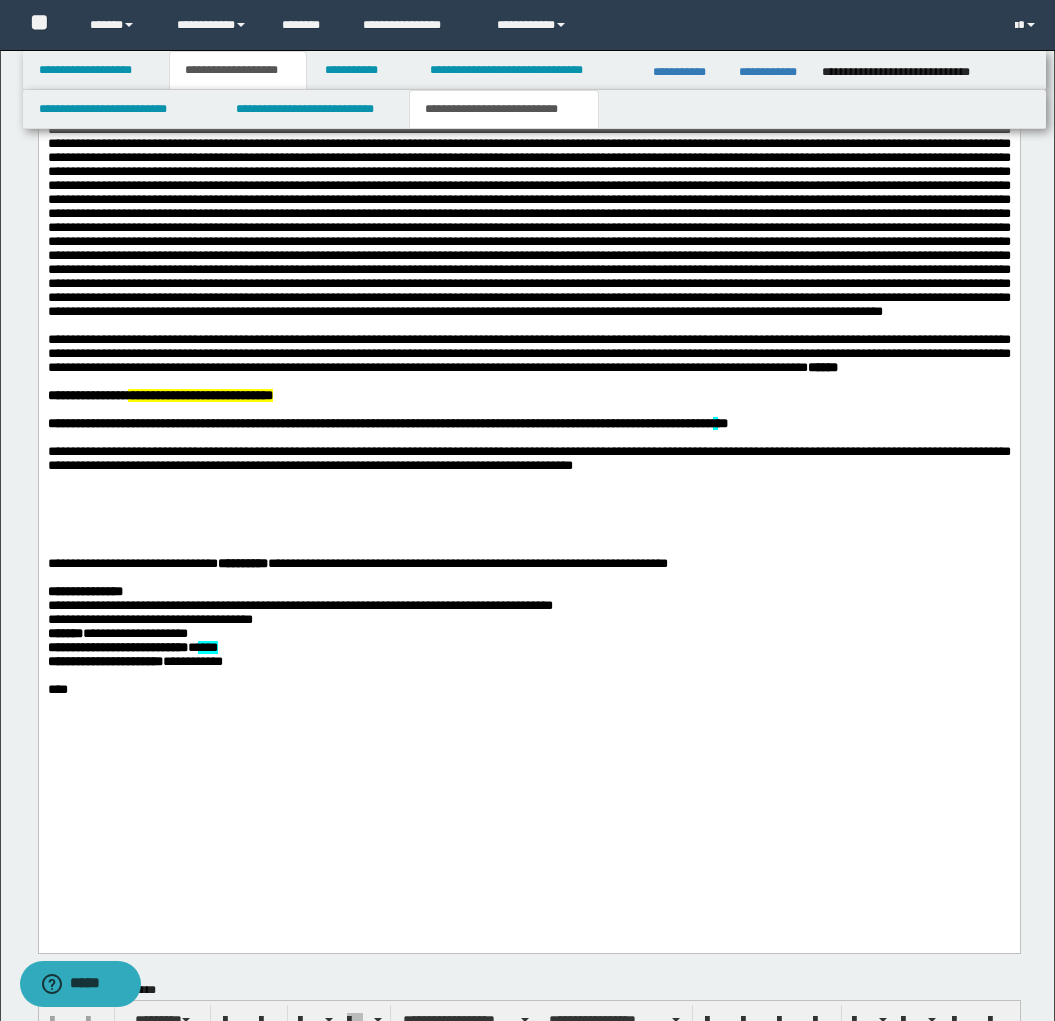 scroll, scrollTop: 2061, scrollLeft: 0, axis: vertical 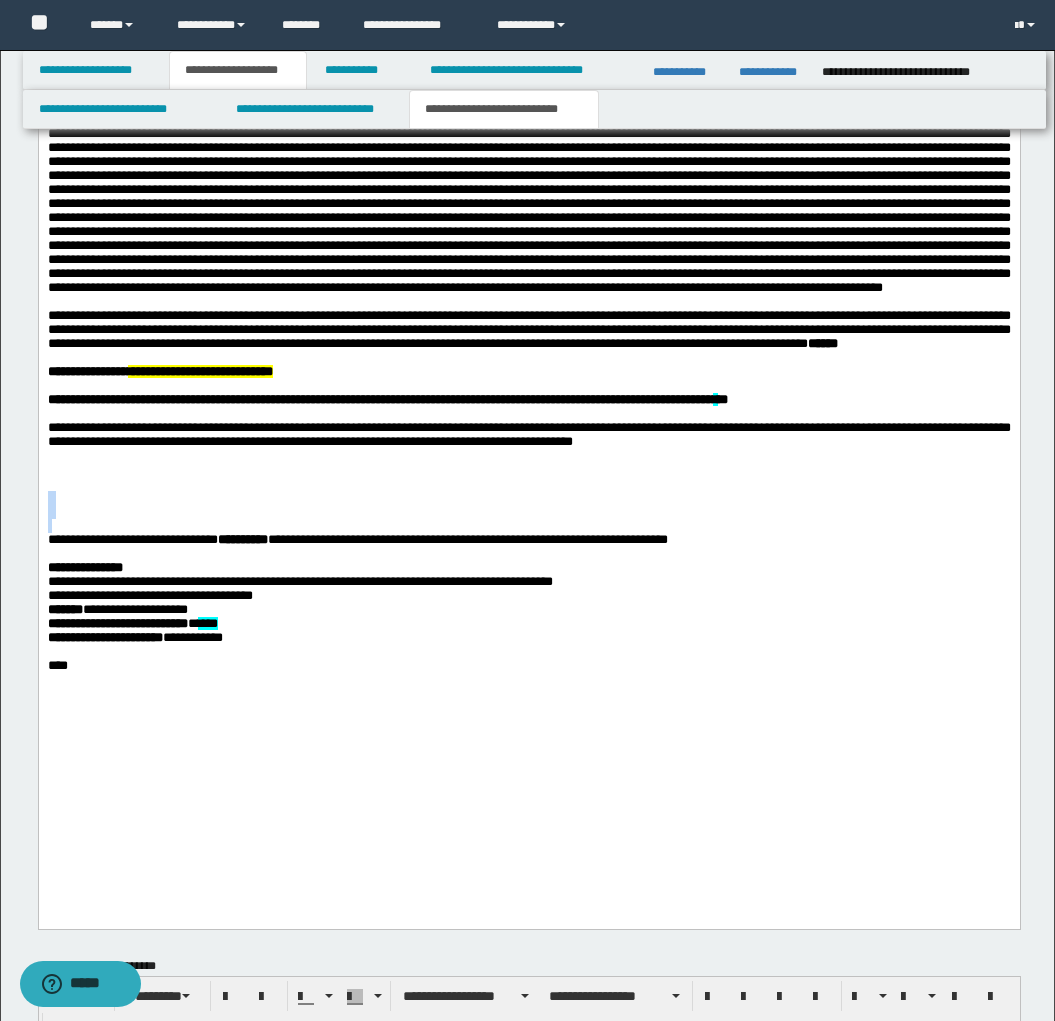 drag, startPoint x: 149, startPoint y: 607, endPoint x: 186, endPoint y: 652, distance: 58.258045 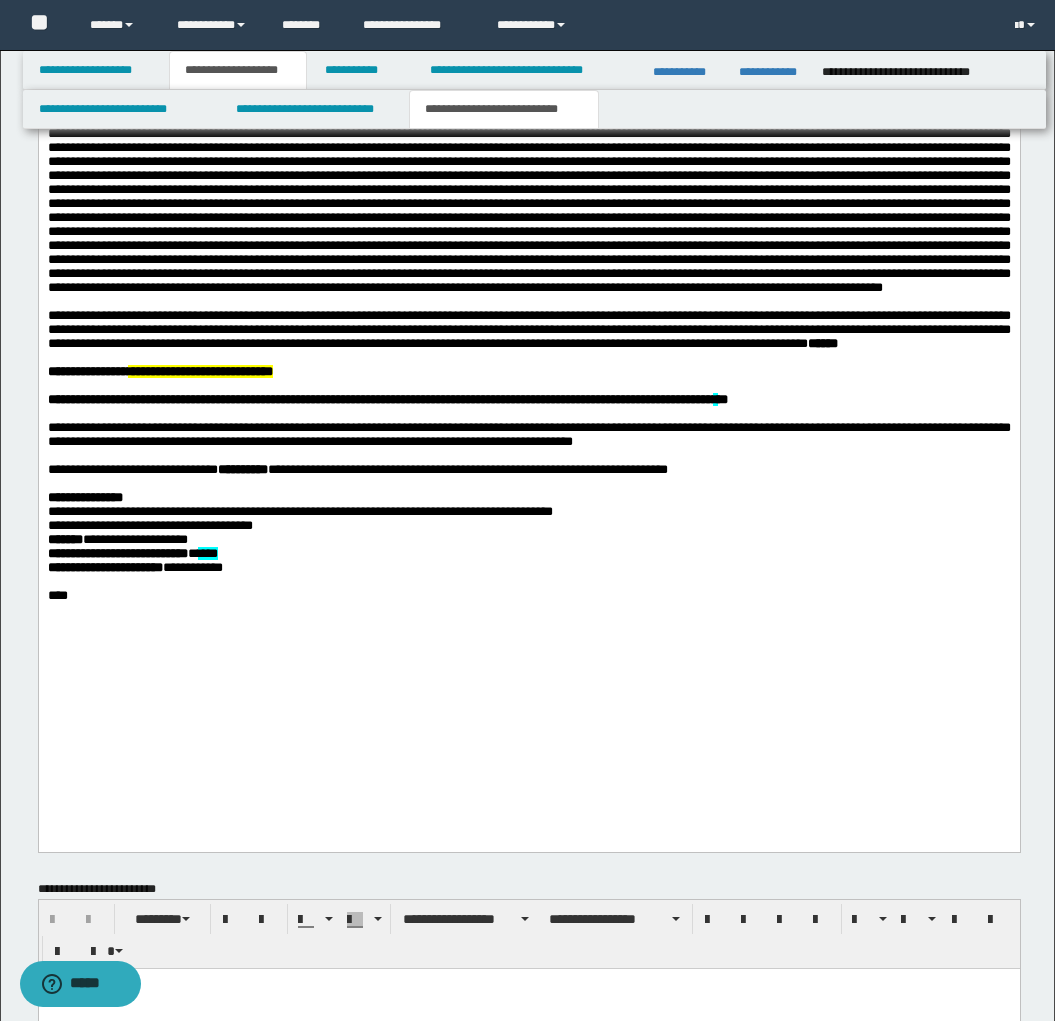 click on "**********" at bounding box center (528, 436) 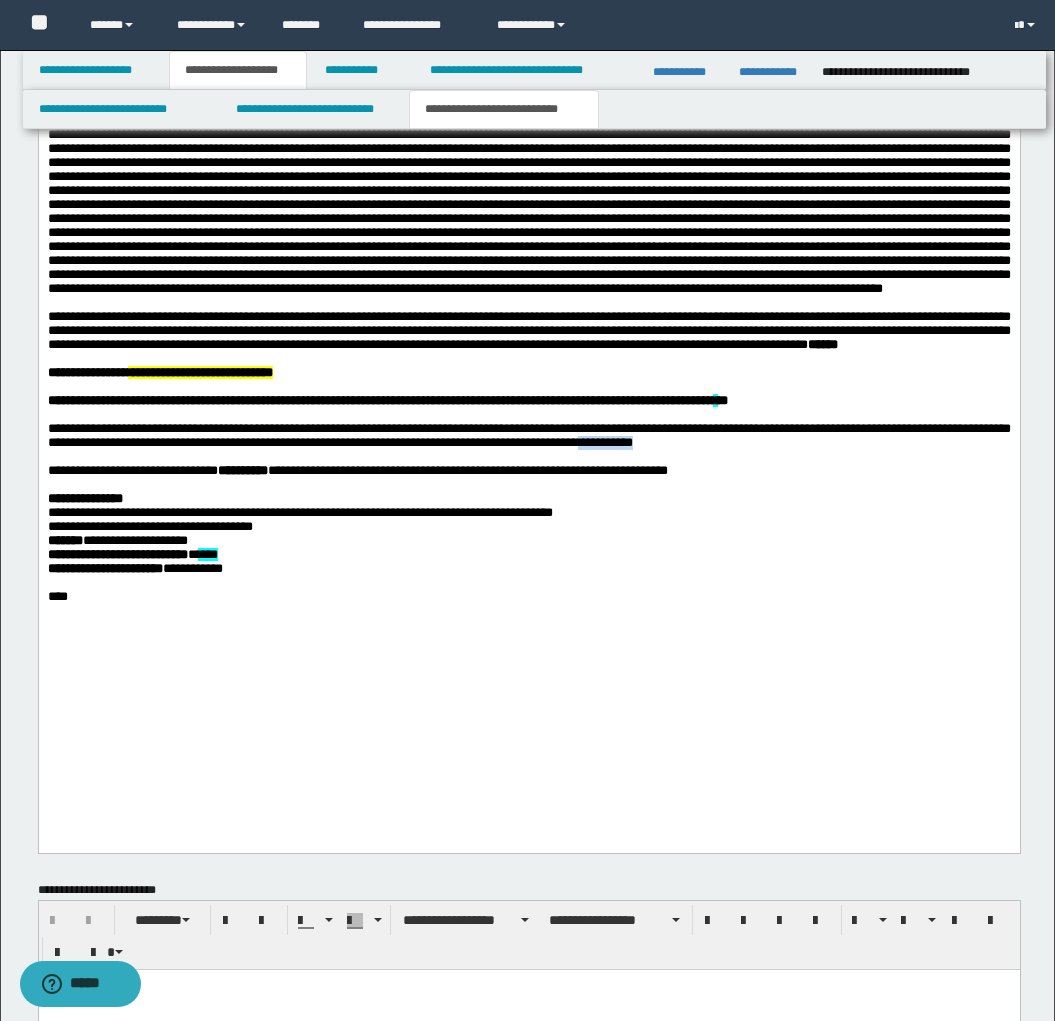drag, startPoint x: 655, startPoint y: 563, endPoint x: 723, endPoint y: 563, distance: 68 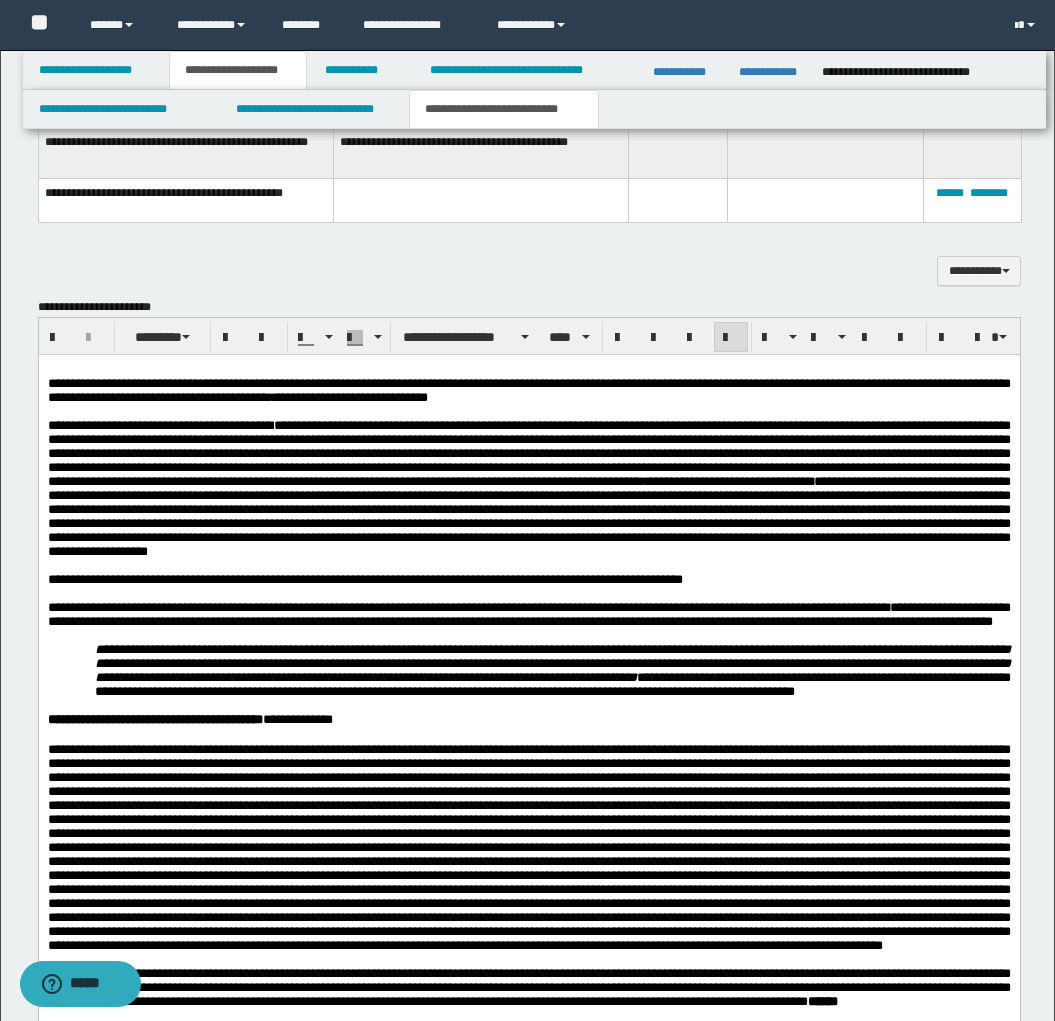 scroll, scrollTop: 1394, scrollLeft: 0, axis: vertical 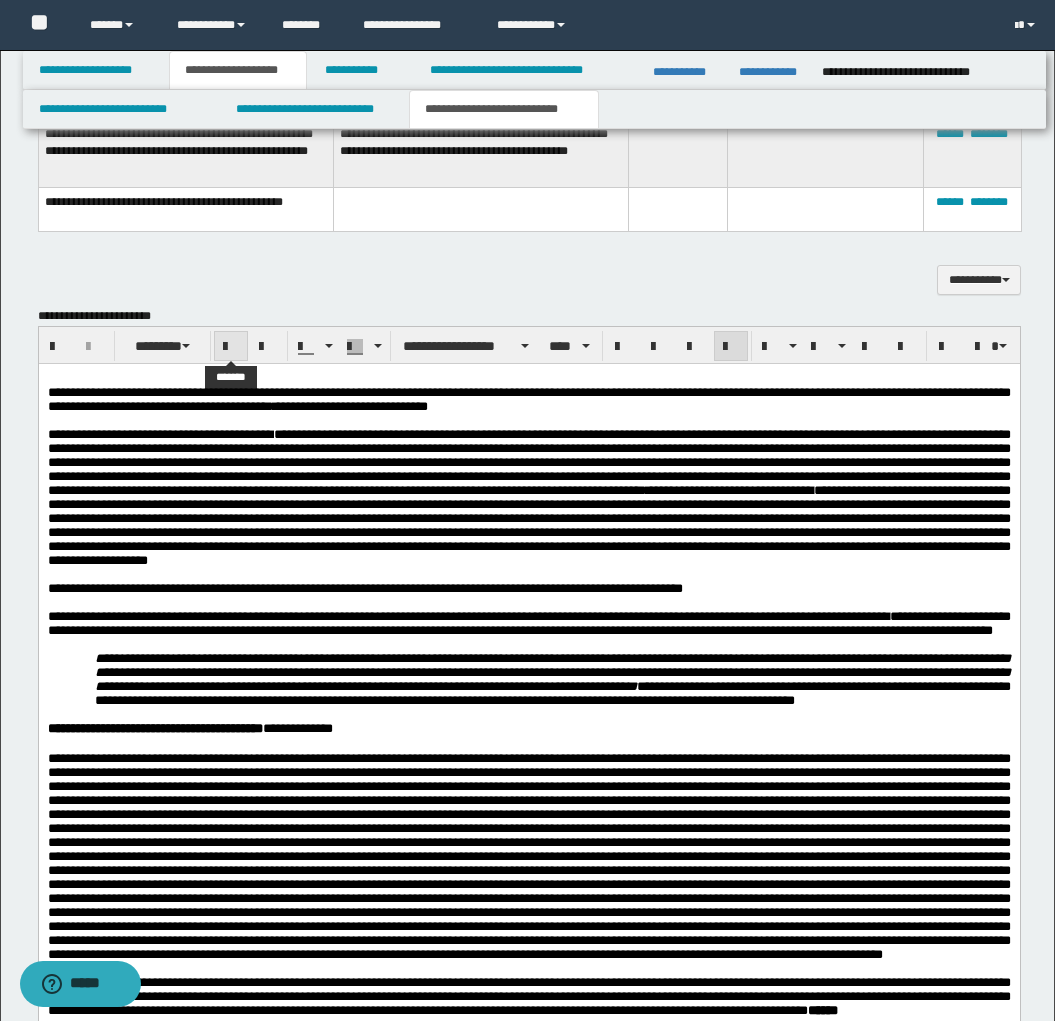 click at bounding box center [231, 347] 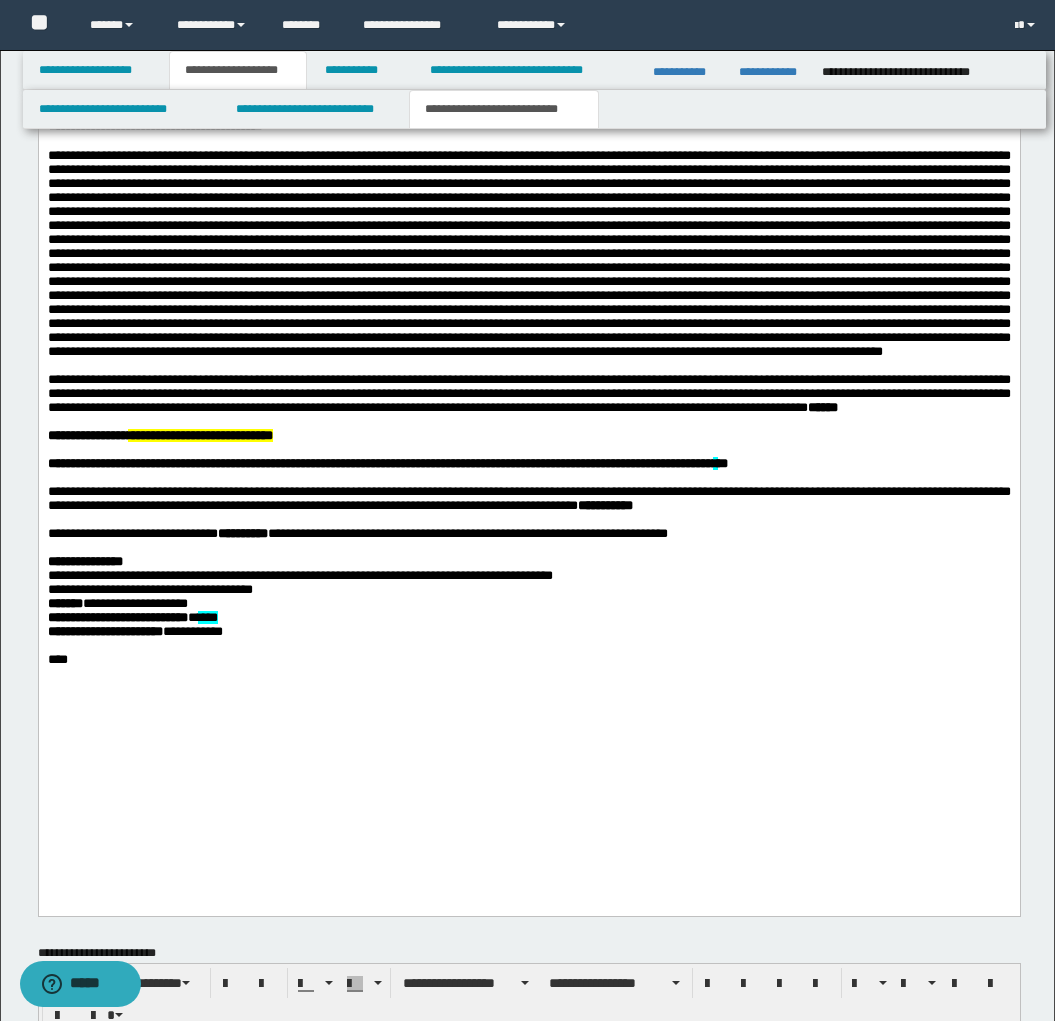scroll, scrollTop: 2005, scrollLeft: 0, axis: vertical 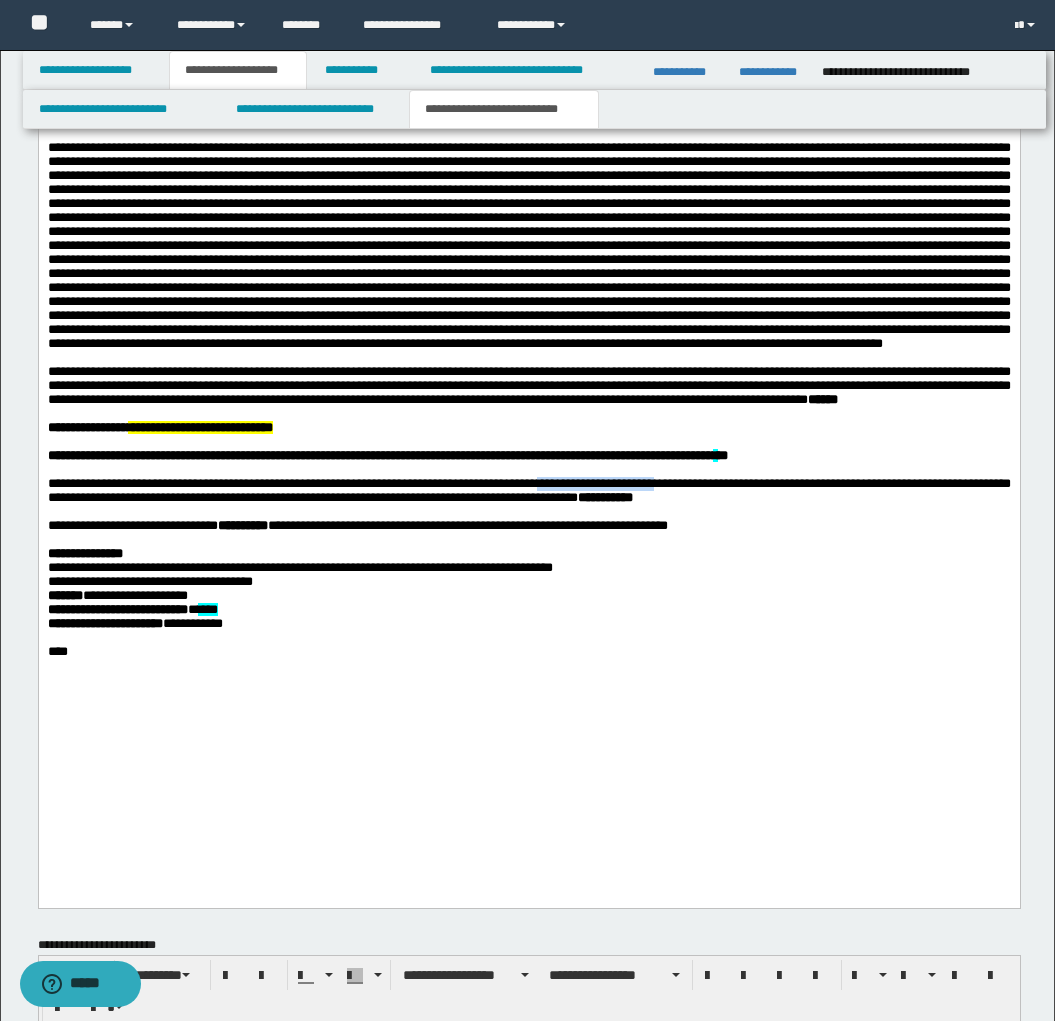 drag, startPoint x: 553, startPoint y: 604, endPoint x: 677, endPoint y: 605, distance: 124.004036 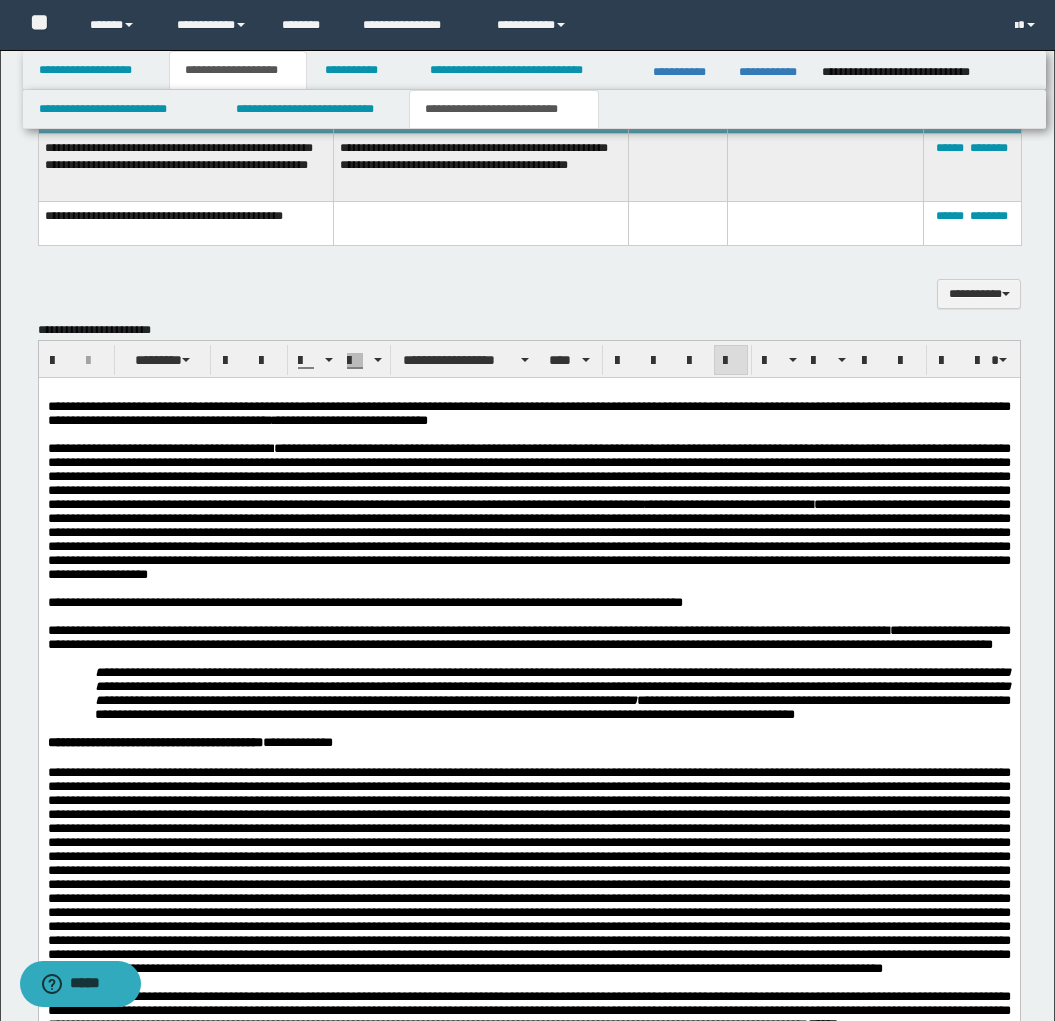 scroll, scrollTop: 1359, scrollLeft: 0, axis: vertical 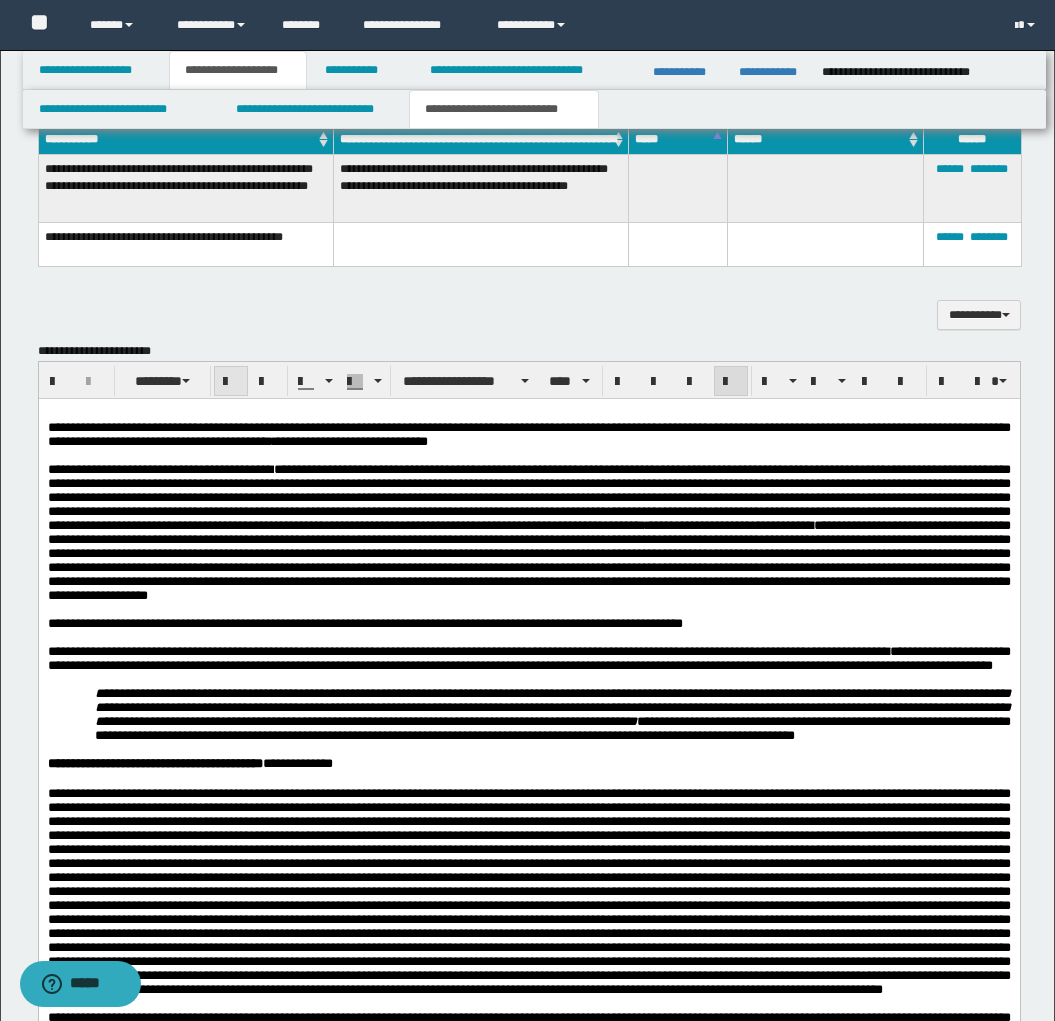 click at bounding box center (231, 382) 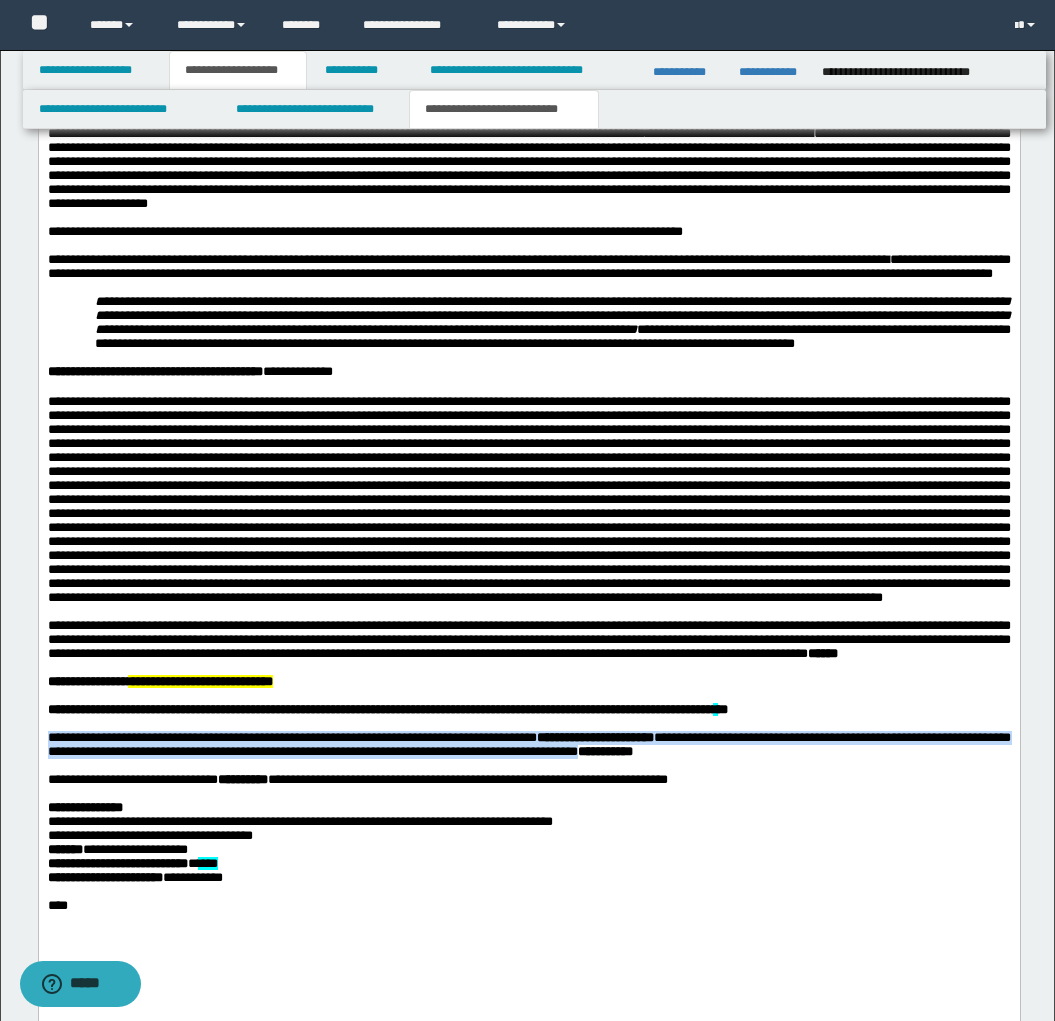 scroll, scrollTop: 1773, scrollLeft: 0, axis: vertical 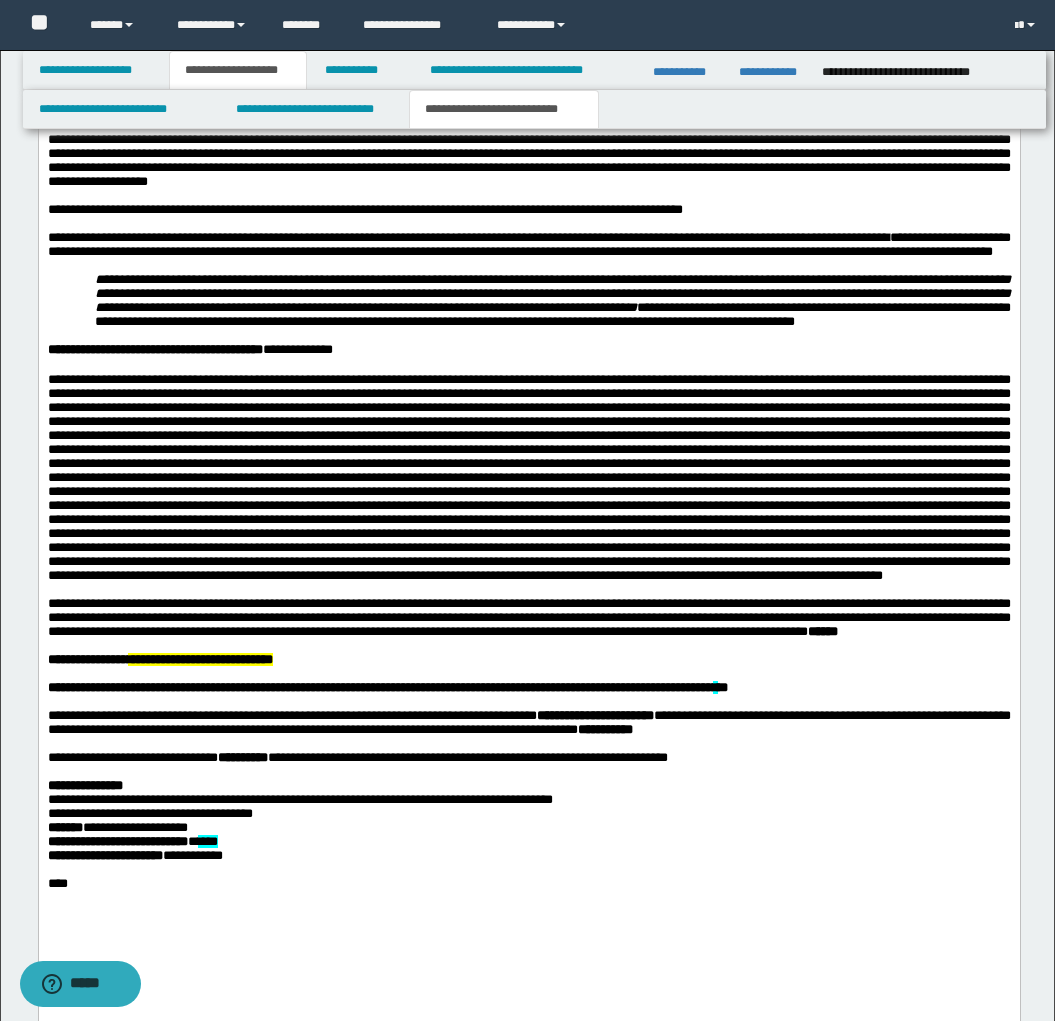 click at bounding box center (528, 478) 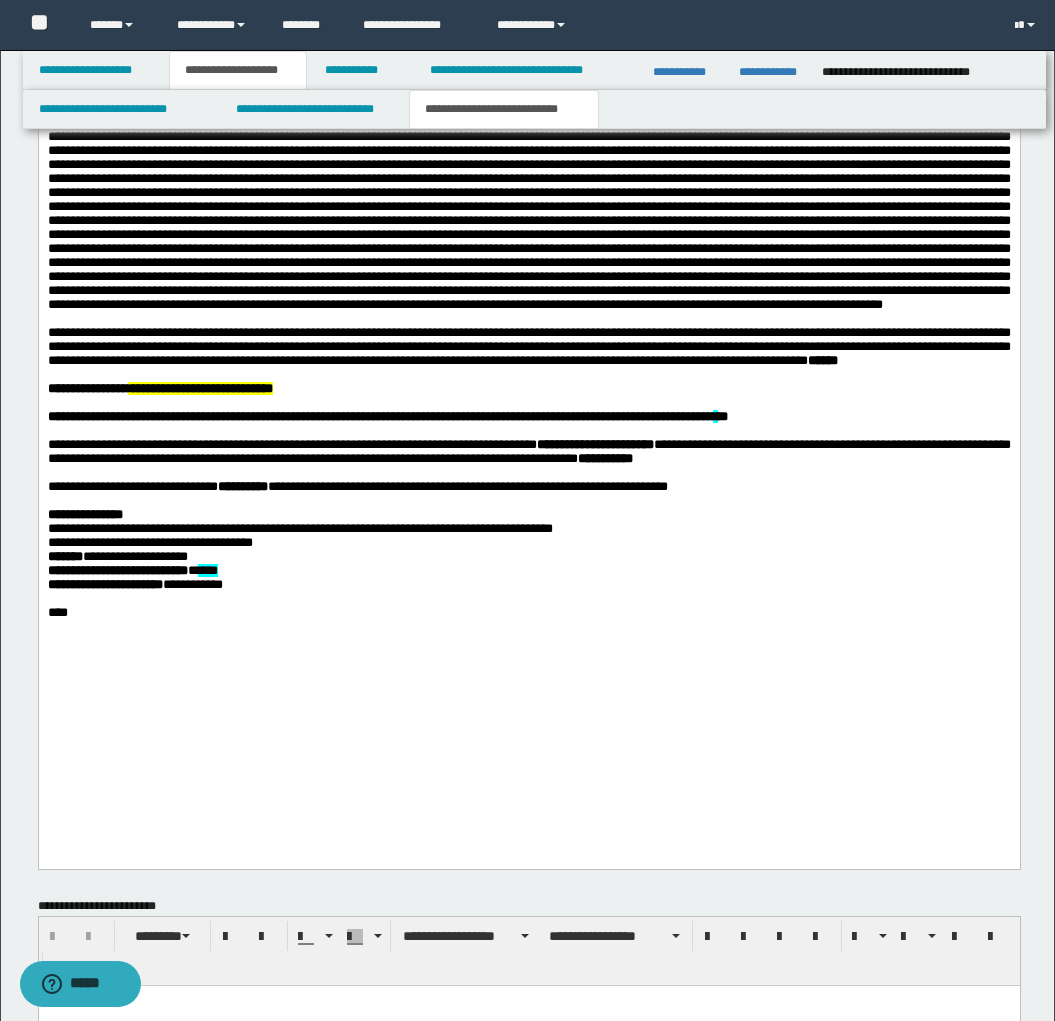 scroll, scrollTop: 2039, scrollLeft: 0, axis: vertical 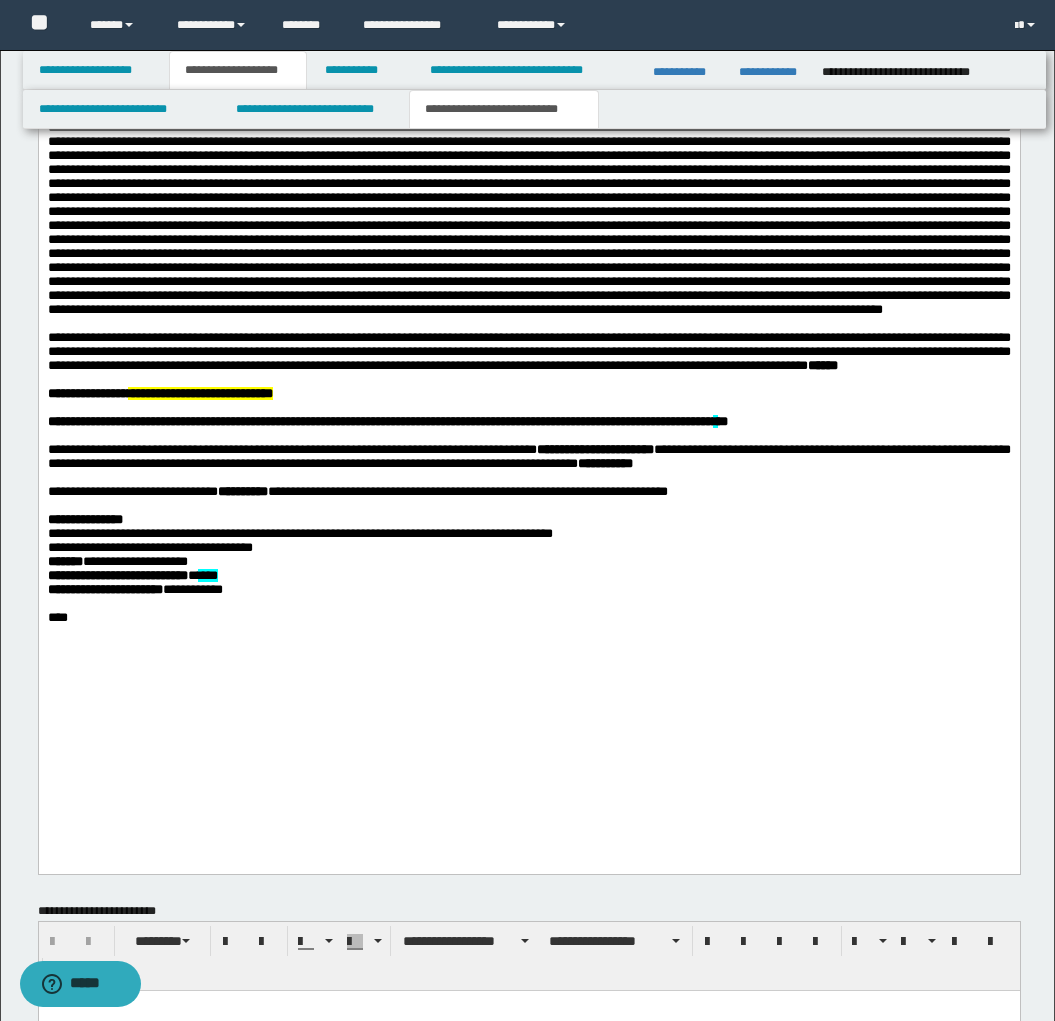 click at bounding box center (528, 409) 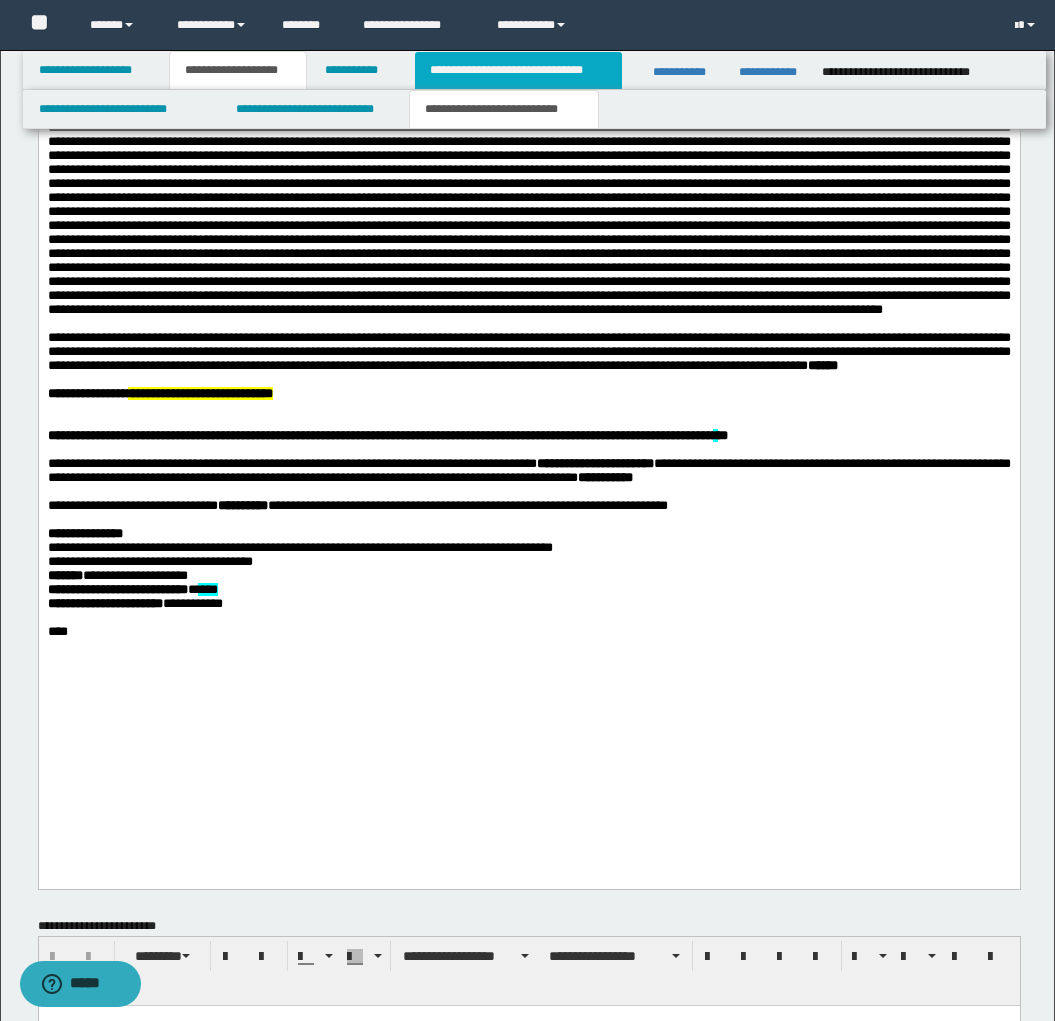 click on "**********" at bounding box center [518, 70] 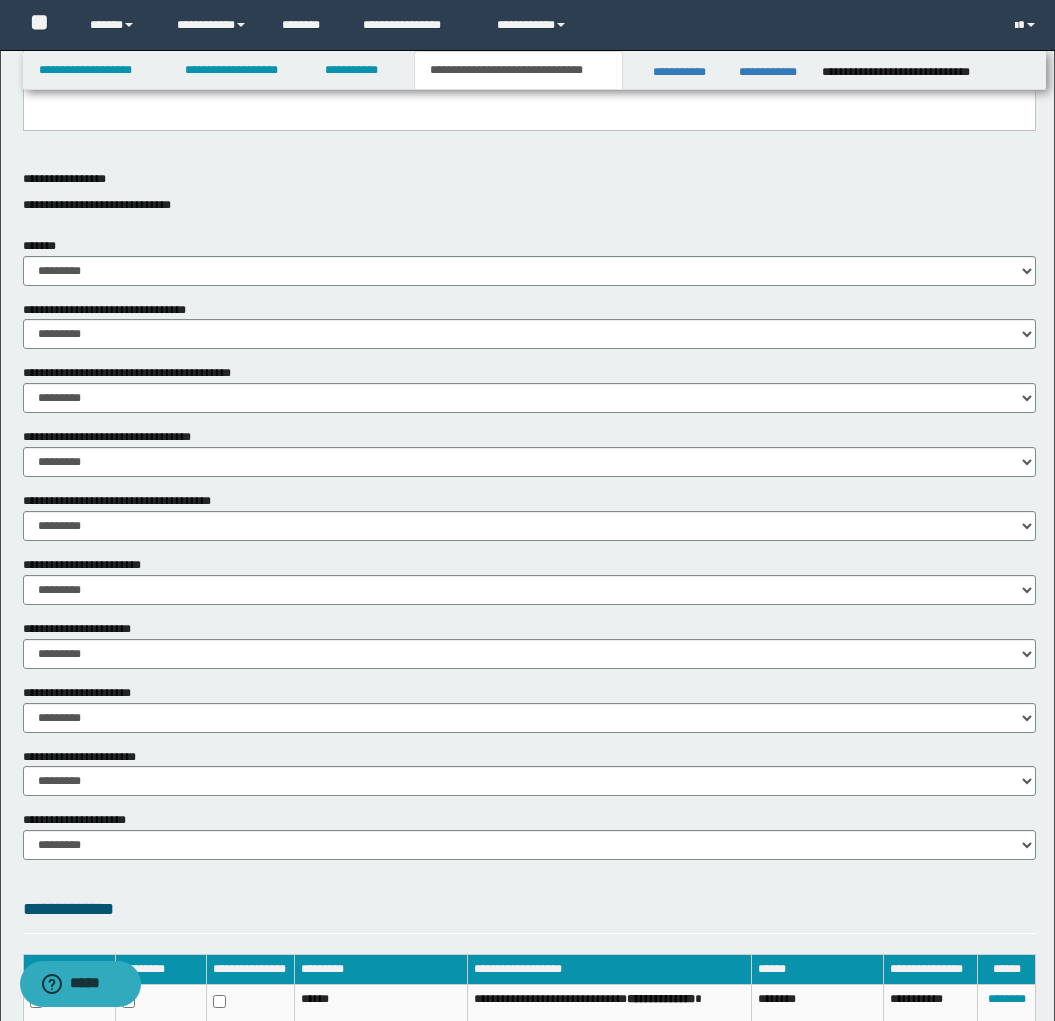 scroll, scrollTop: 766, scrollLeft: 0, axis: vertical 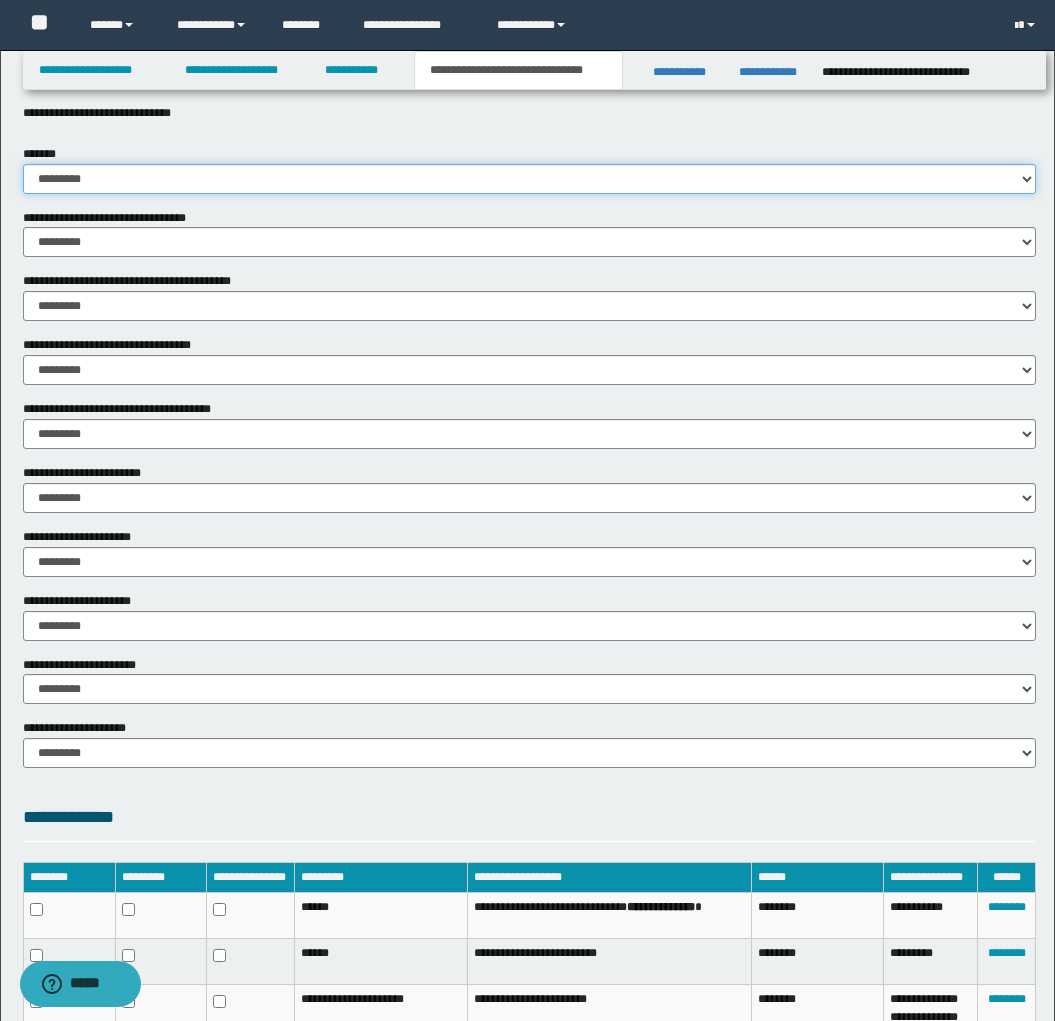 click on "*********
**
**" at bounding box center (529, 179) 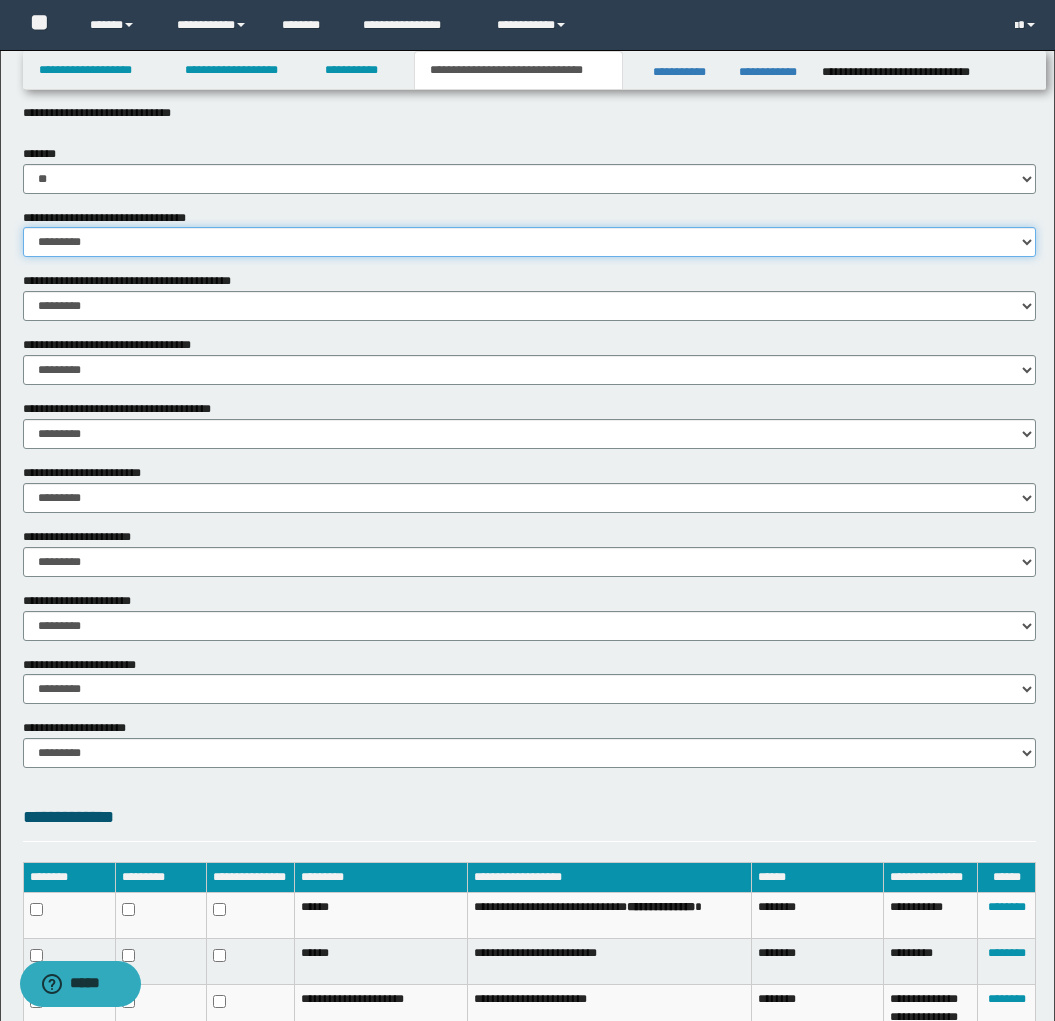 click on "*********
**
**" at bounding box center (529, 242) 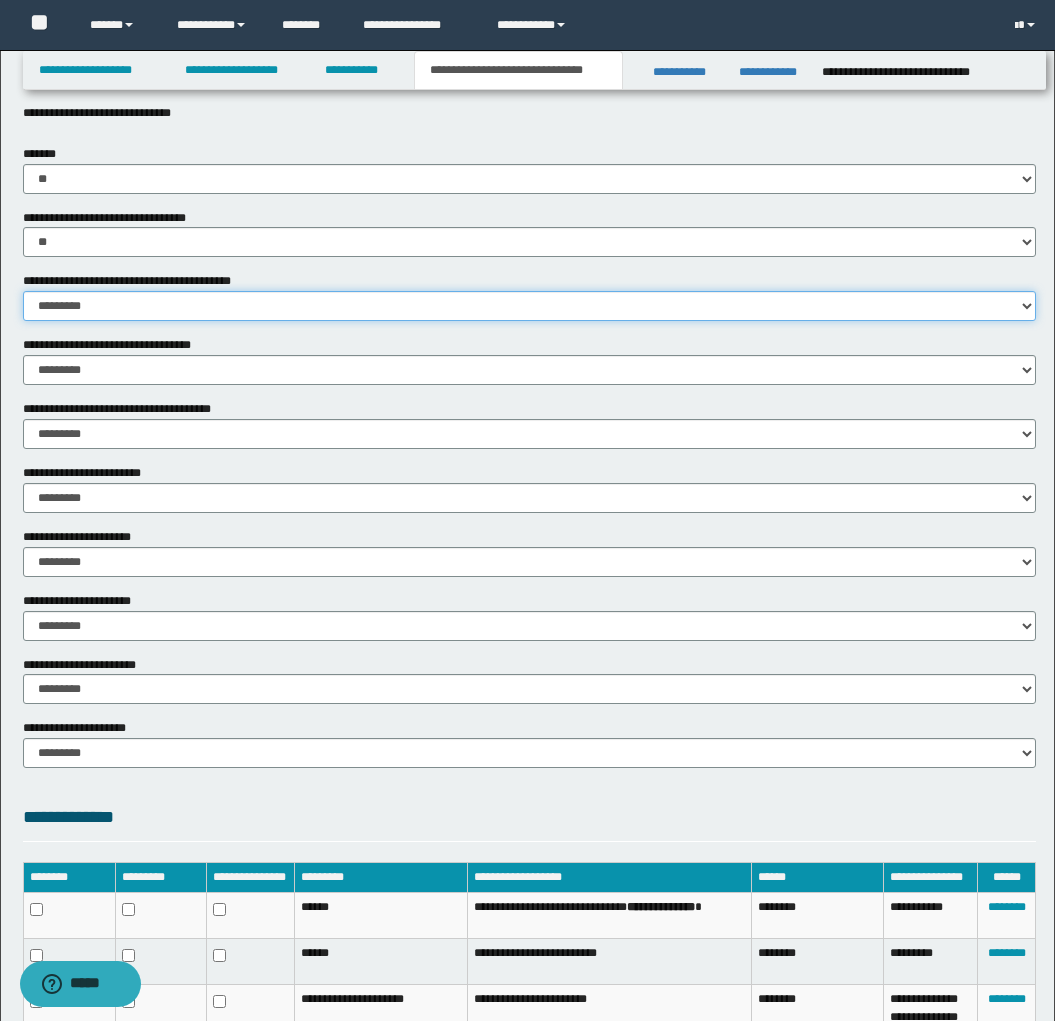 click on "*********
**
**" at bounding box center (529, 306) 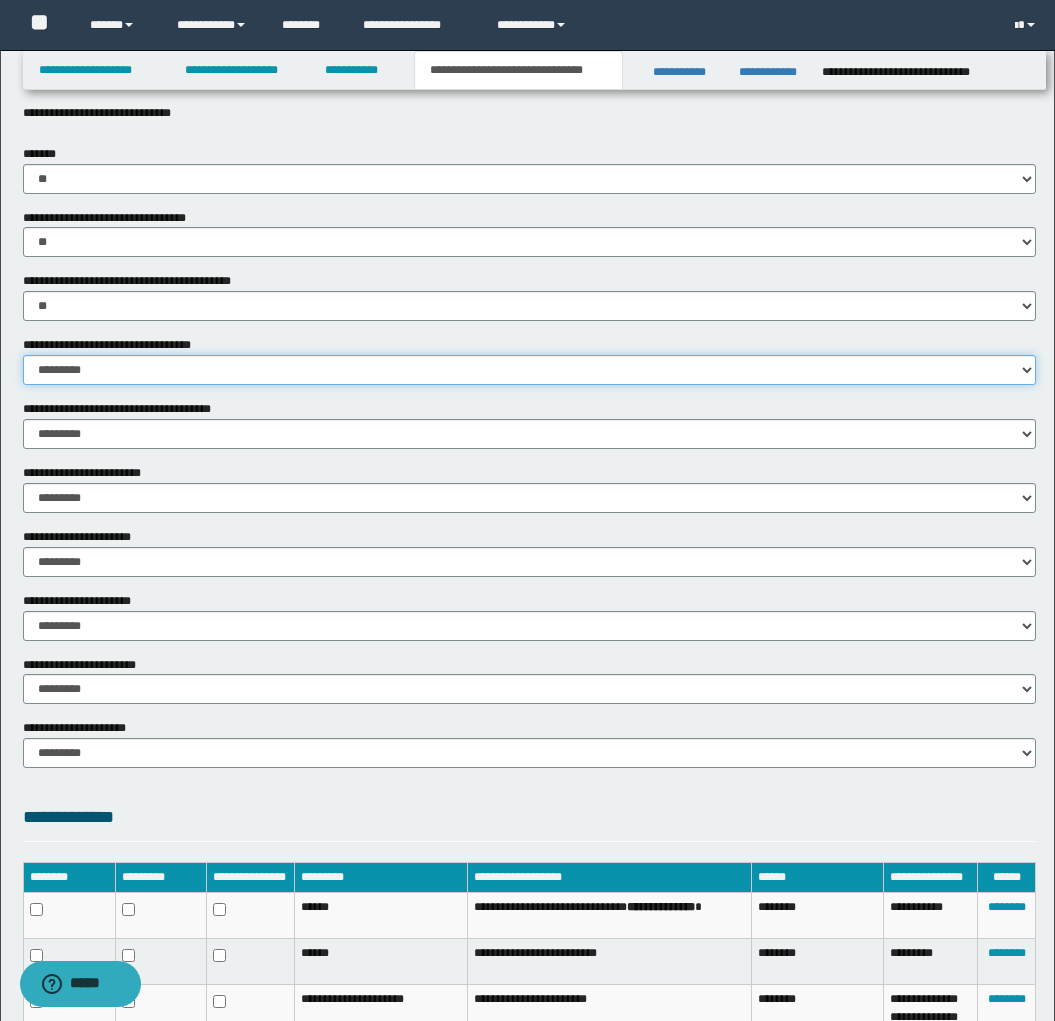 click on "*********
**
**" at bounding box center (529, 370) 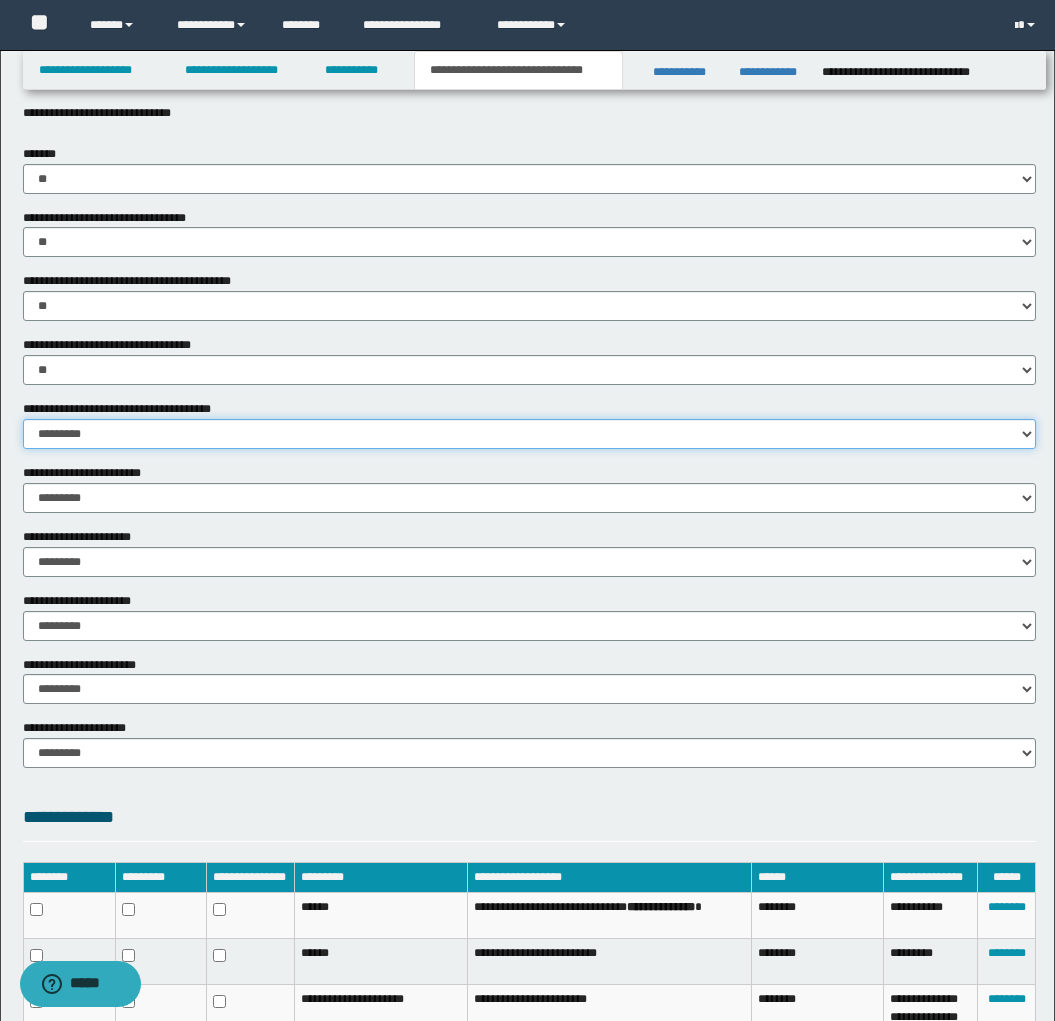 click on "*********
**
**" at bounding box center (529, 434) 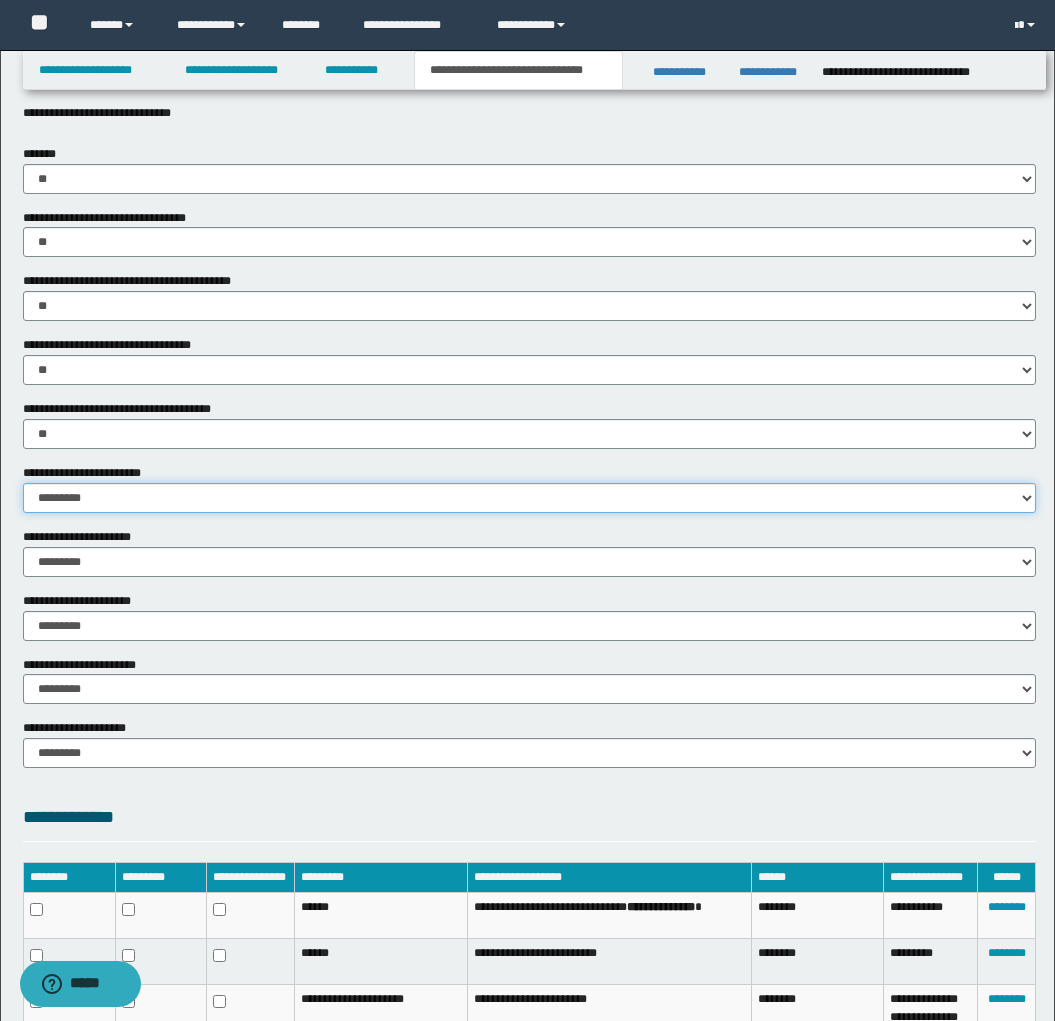 click on "*********
**
**" at bounding box center (529, 498) 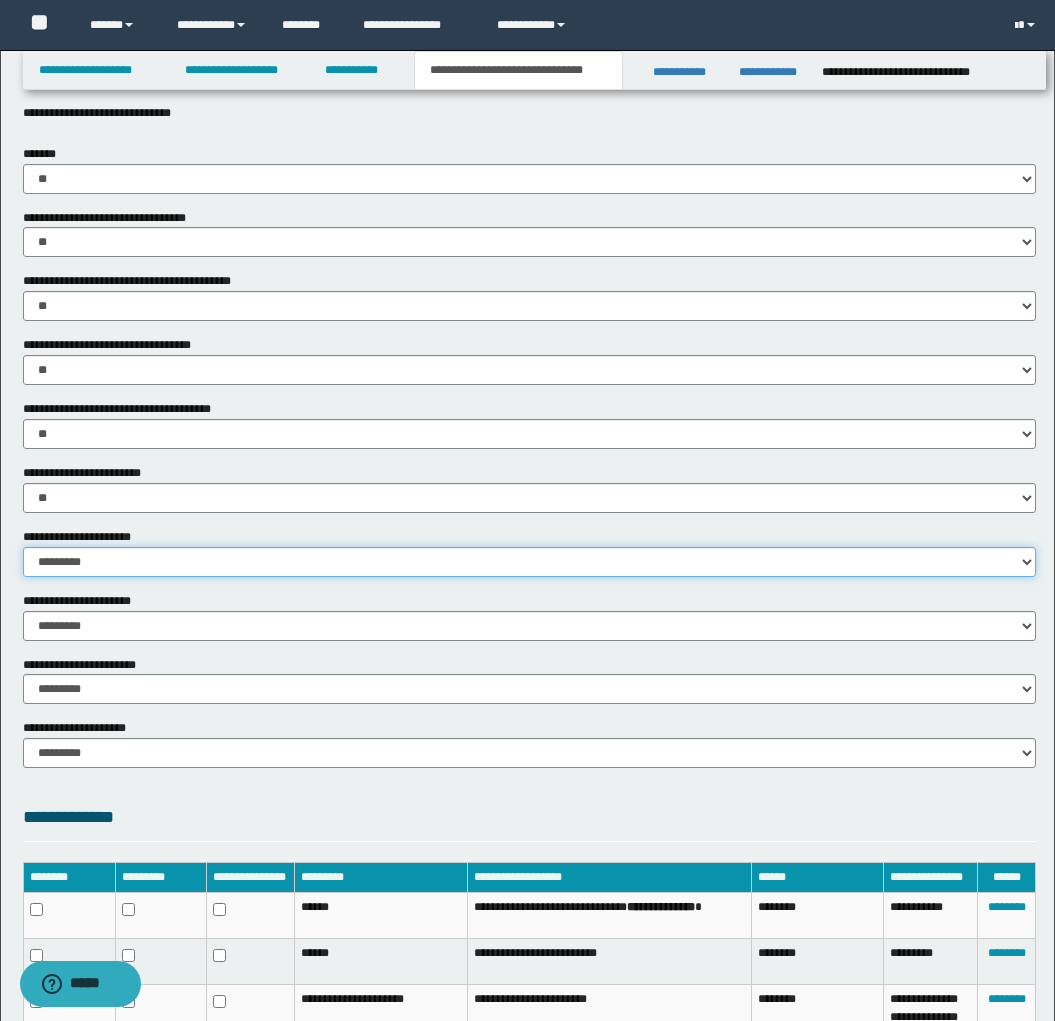 click on "*********
**
**" at bounding box center (529, 562) 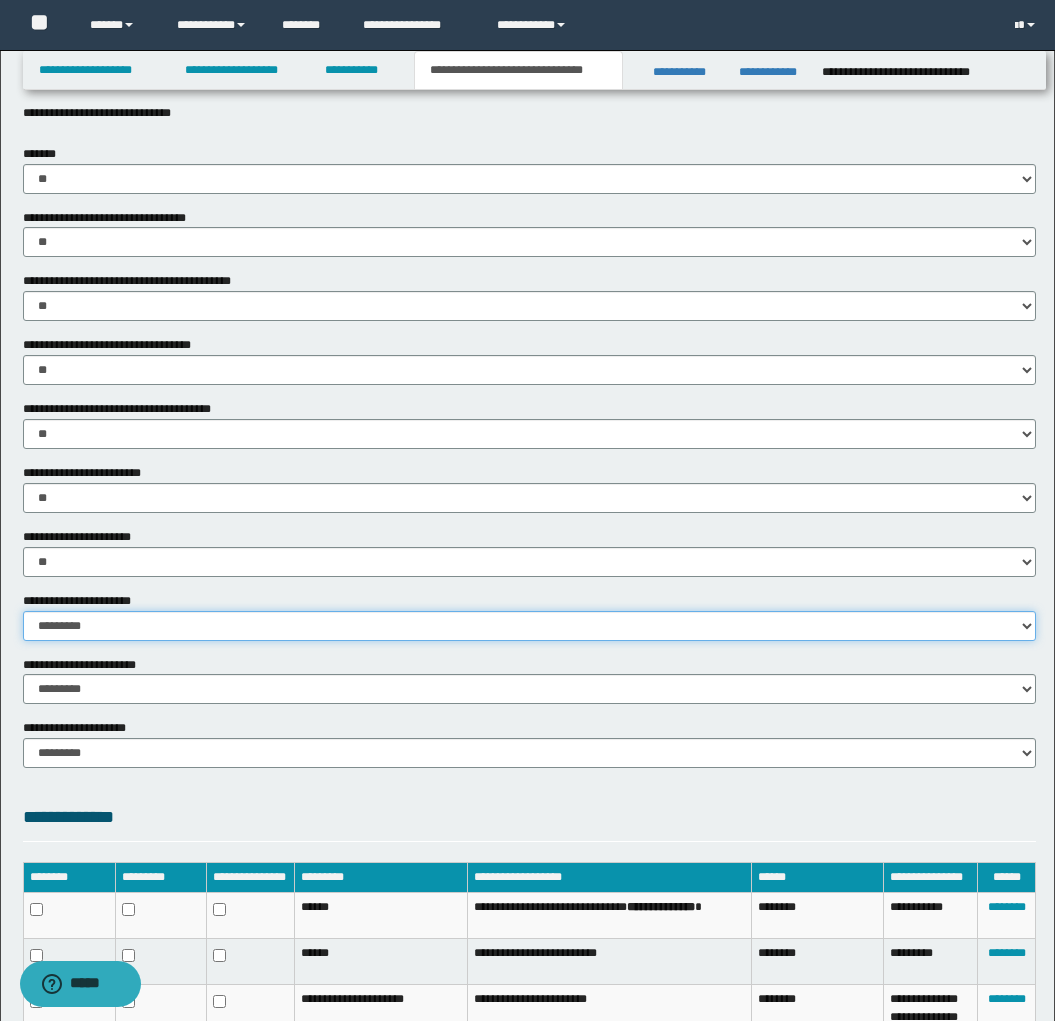 click on "*********
**
**" at bounding box center (529, 626) 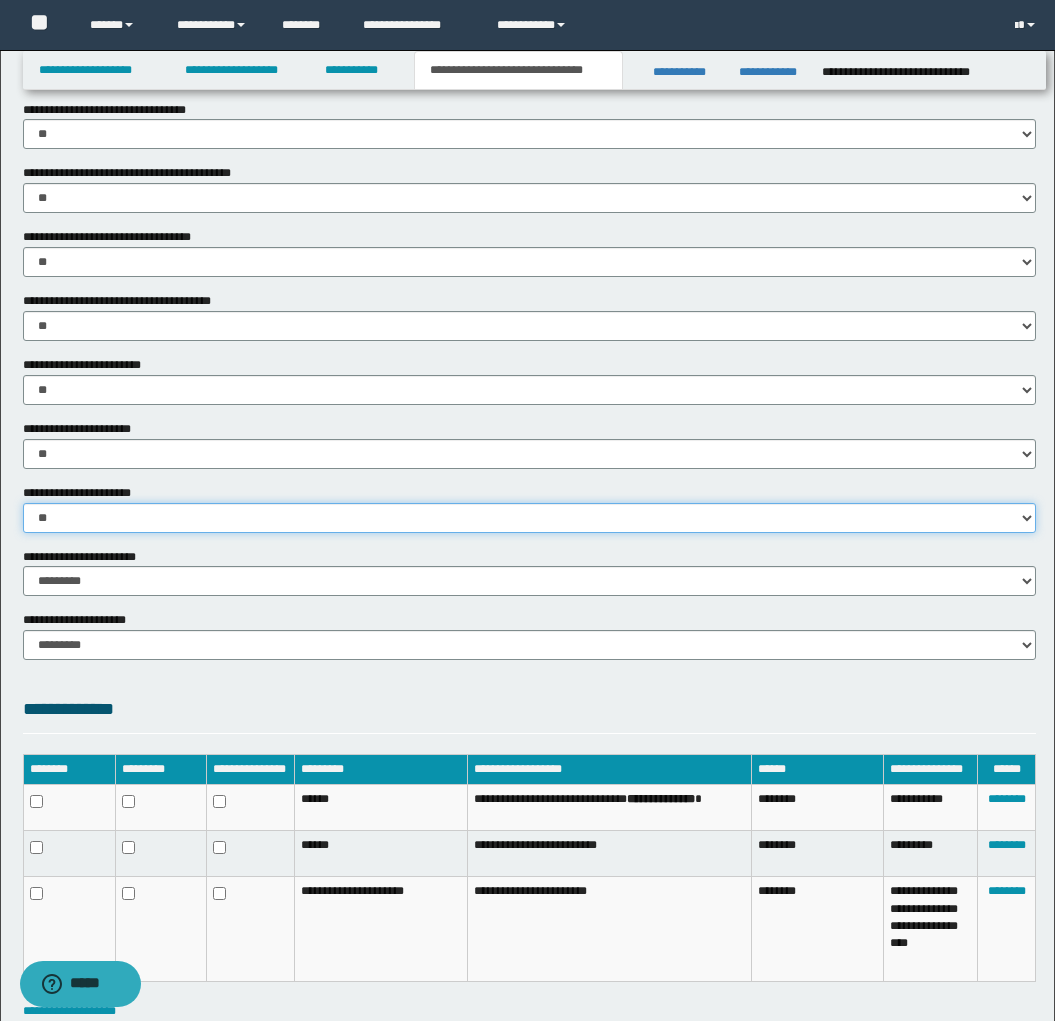 scroll, scrollTop: 880, scrollLeft: 0, axis: vertical 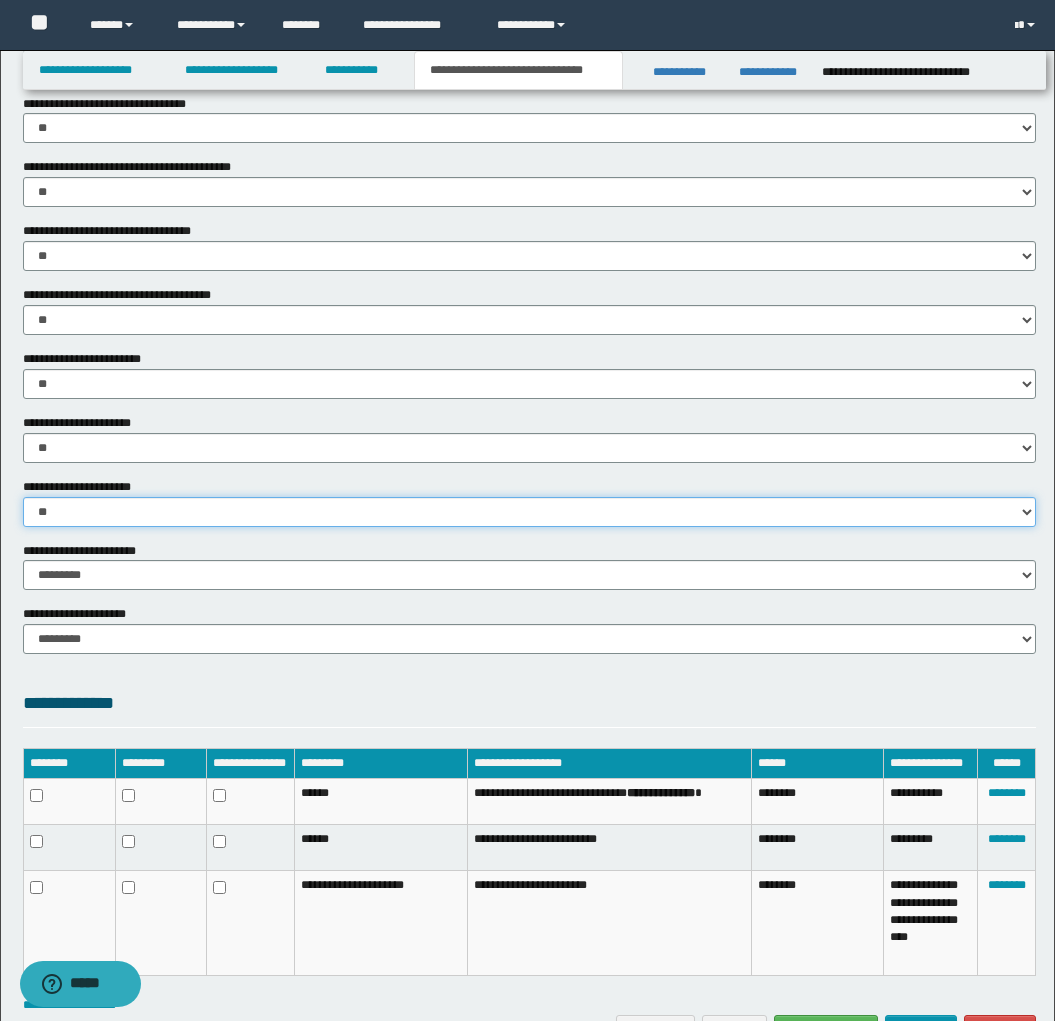 click on "*********
**
**" at bounding box center [529, 512] 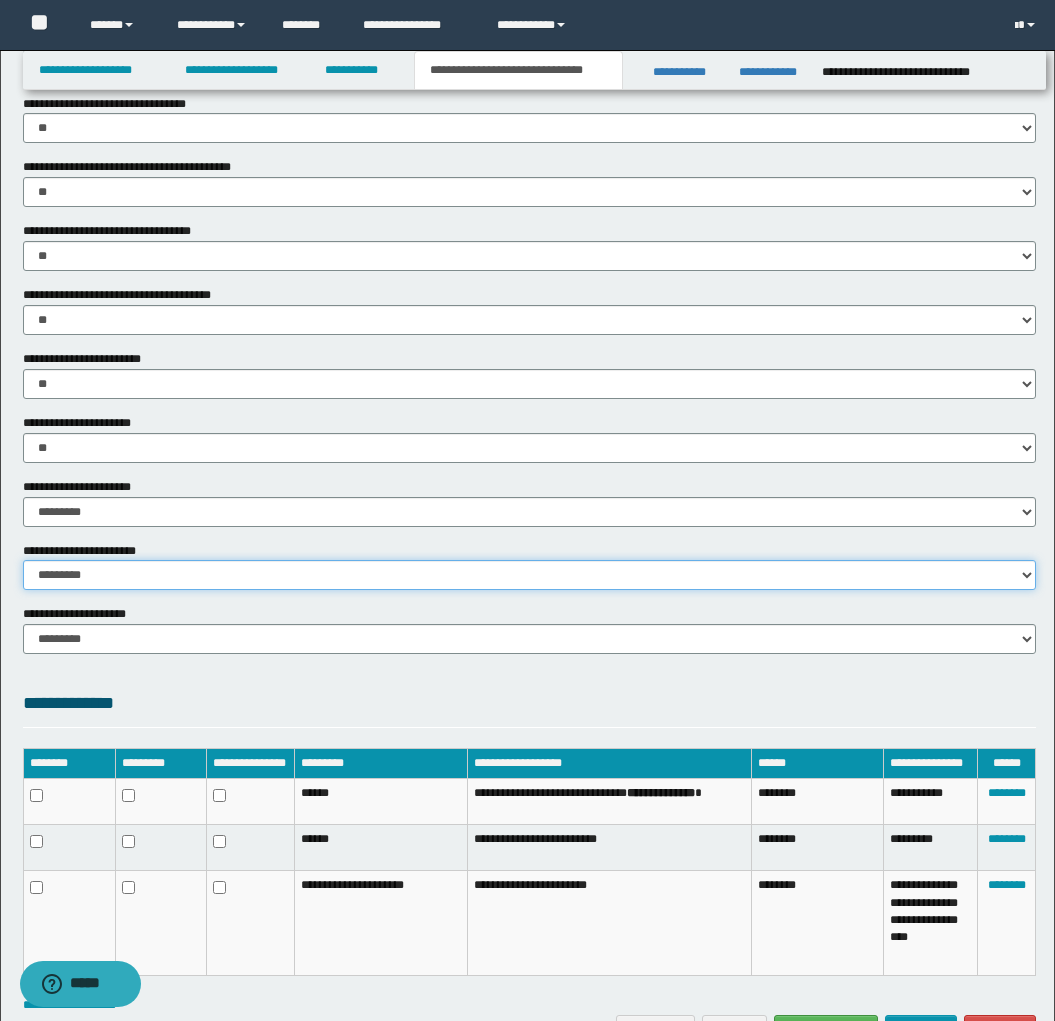 click on "*********
*********
*********" at bounding box center (529, 575) 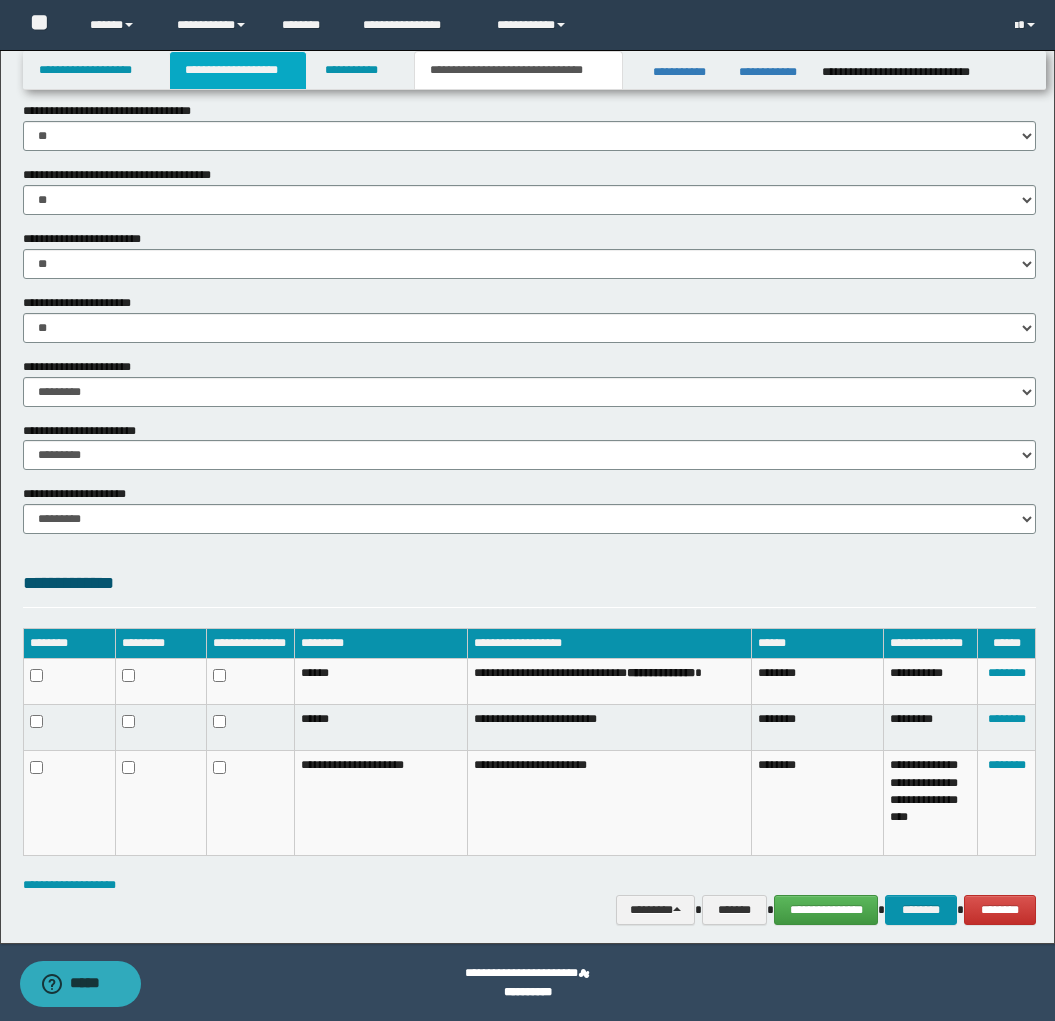click on "**********" at bounding box center (238, 70) 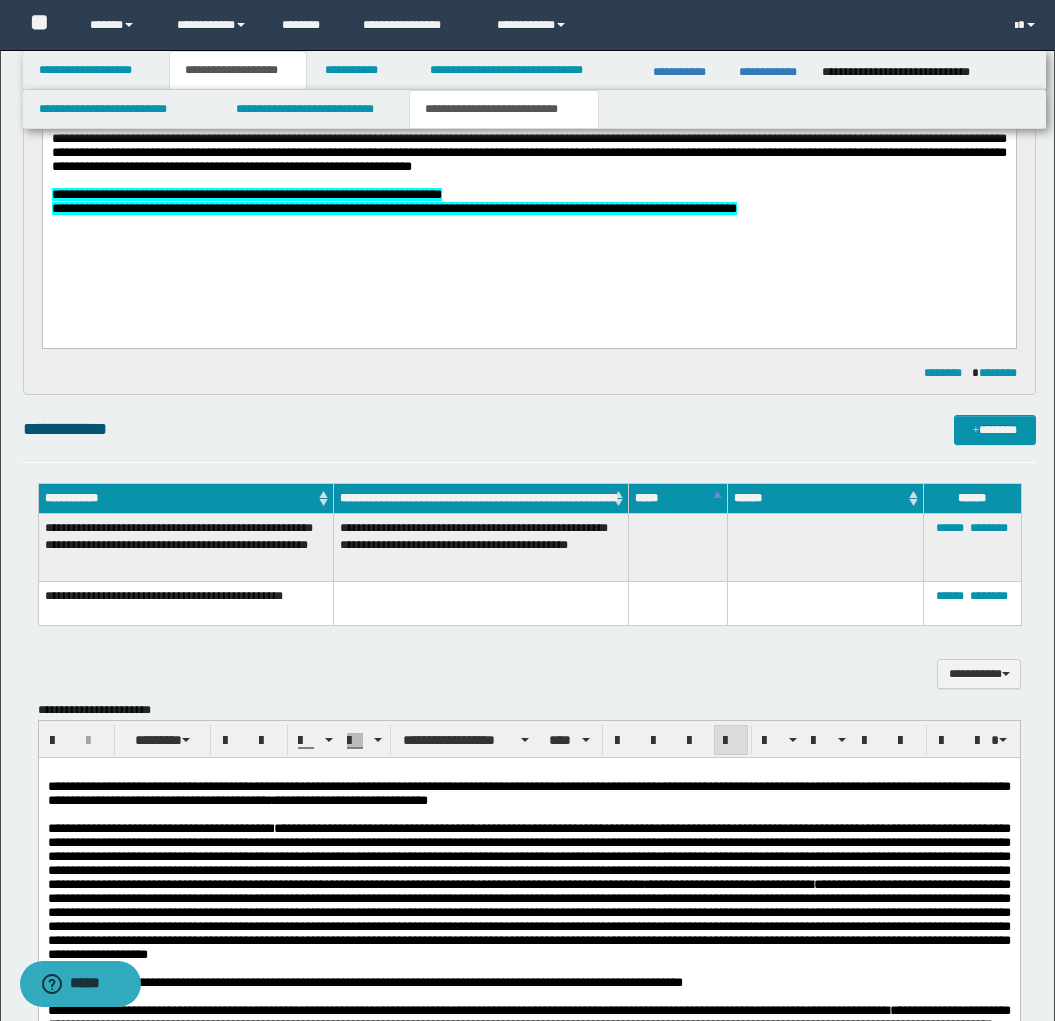 scroll, scrollTop: 1031, scrollLeft: 0, axis: vertical 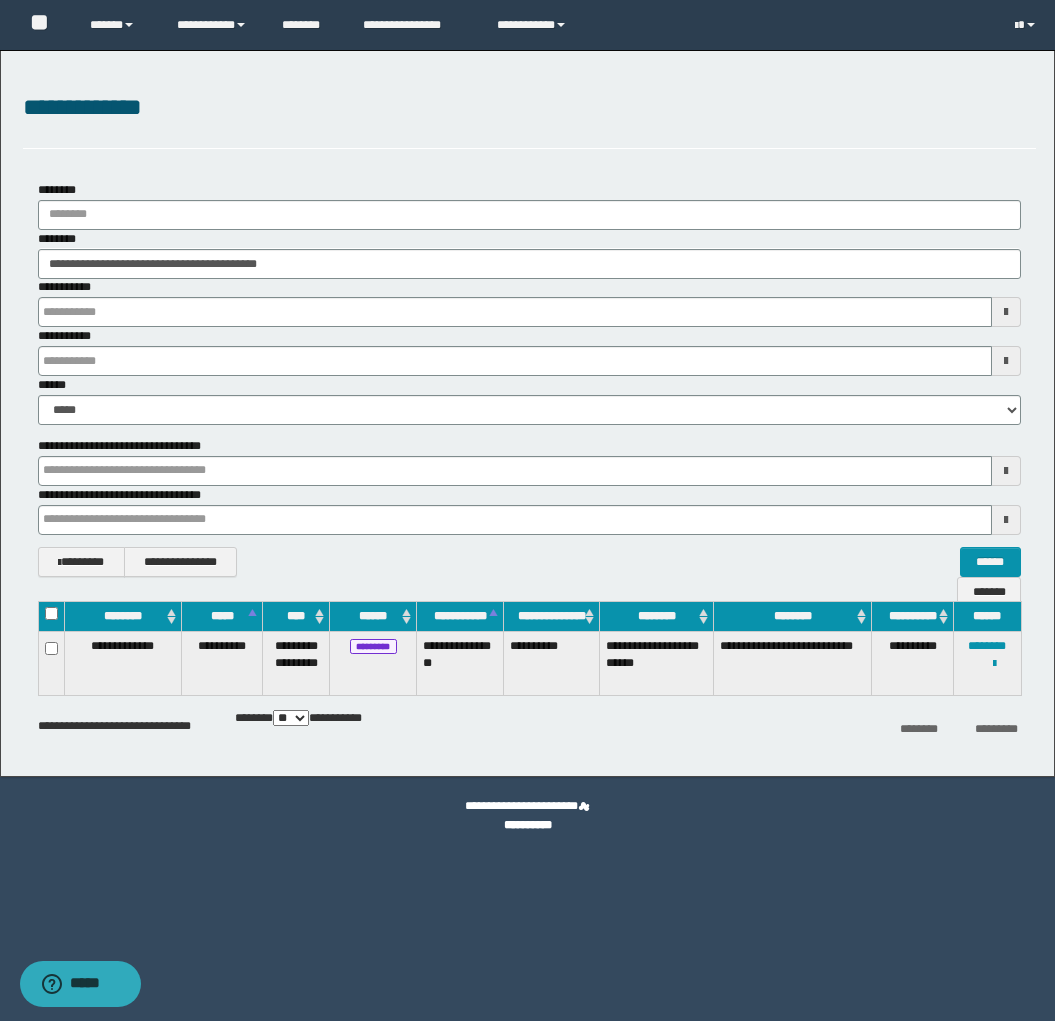 click on "**********" at bounding box center [552, 663] 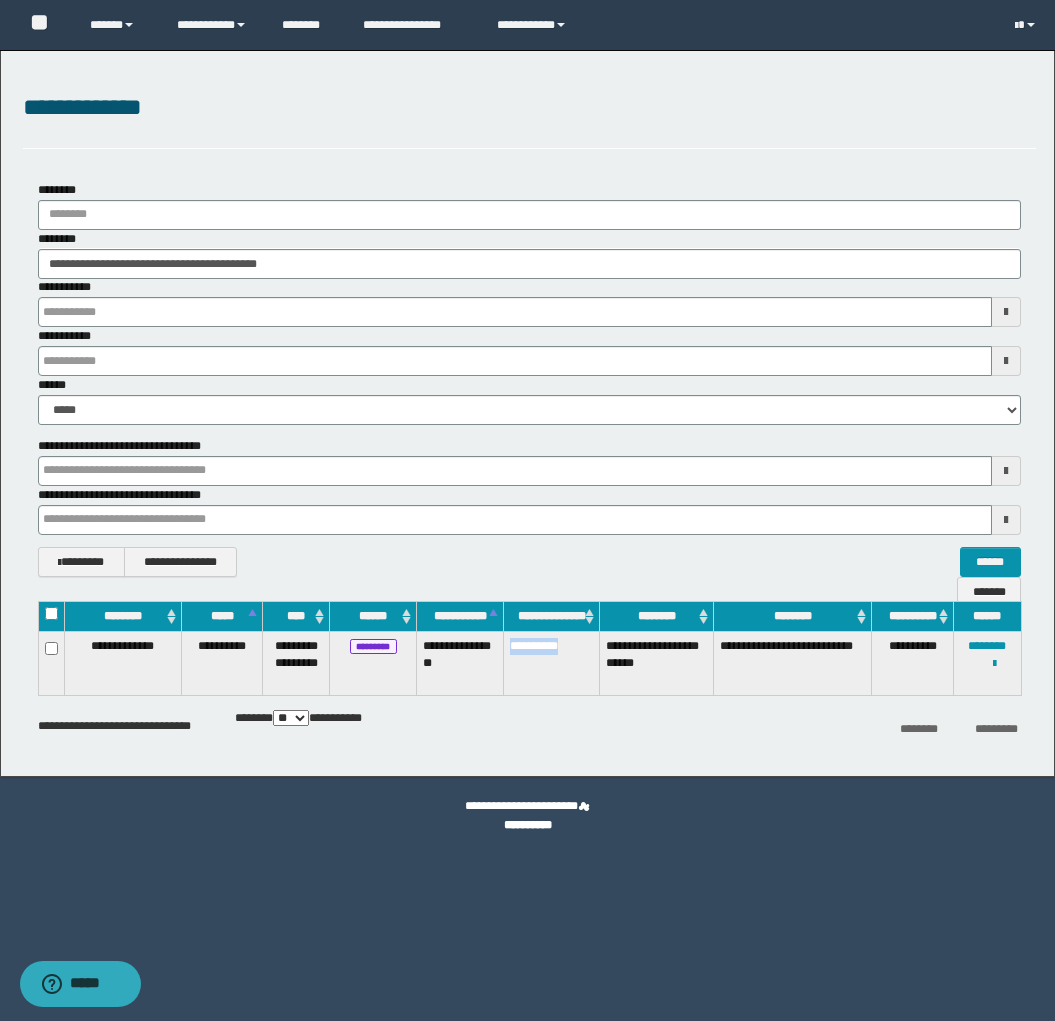 click on "**********" at bounding box center (552, 663) 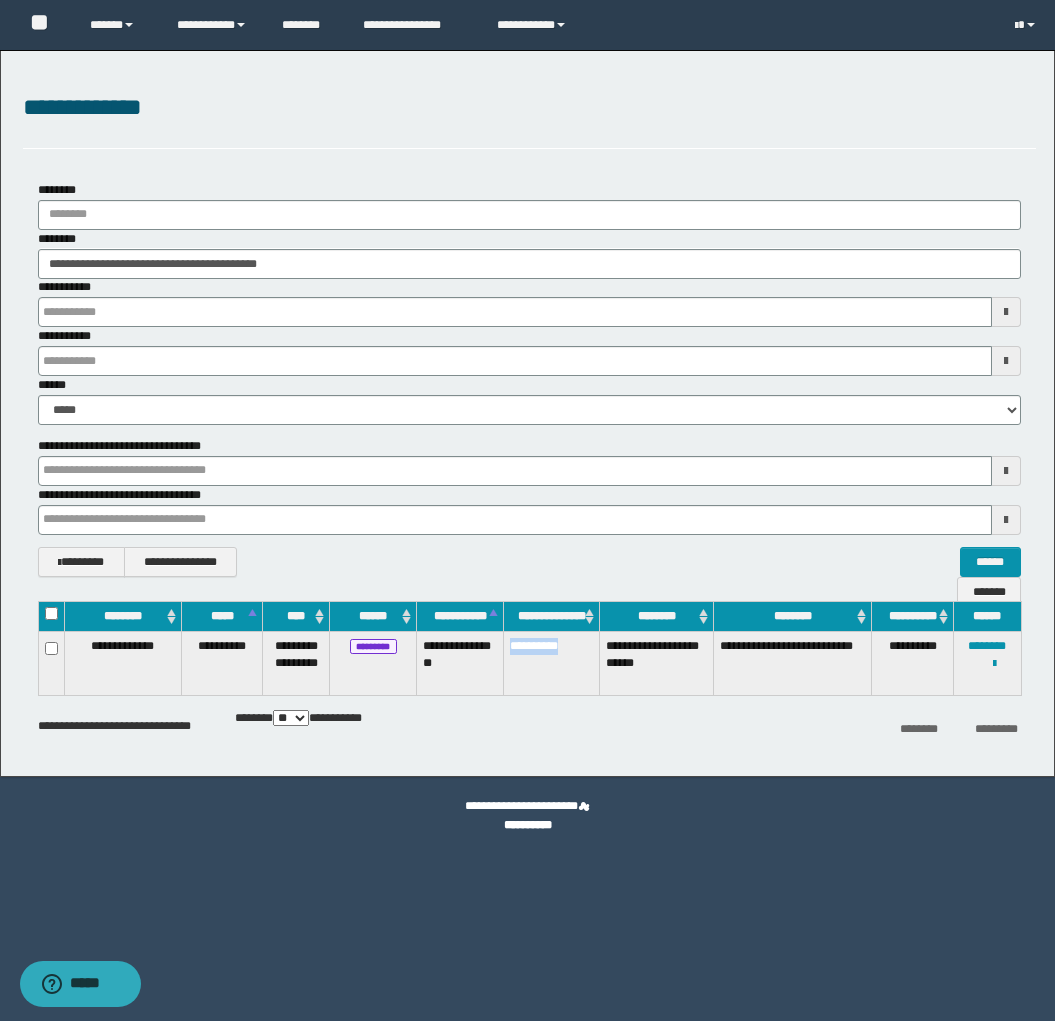 copy on "**********" 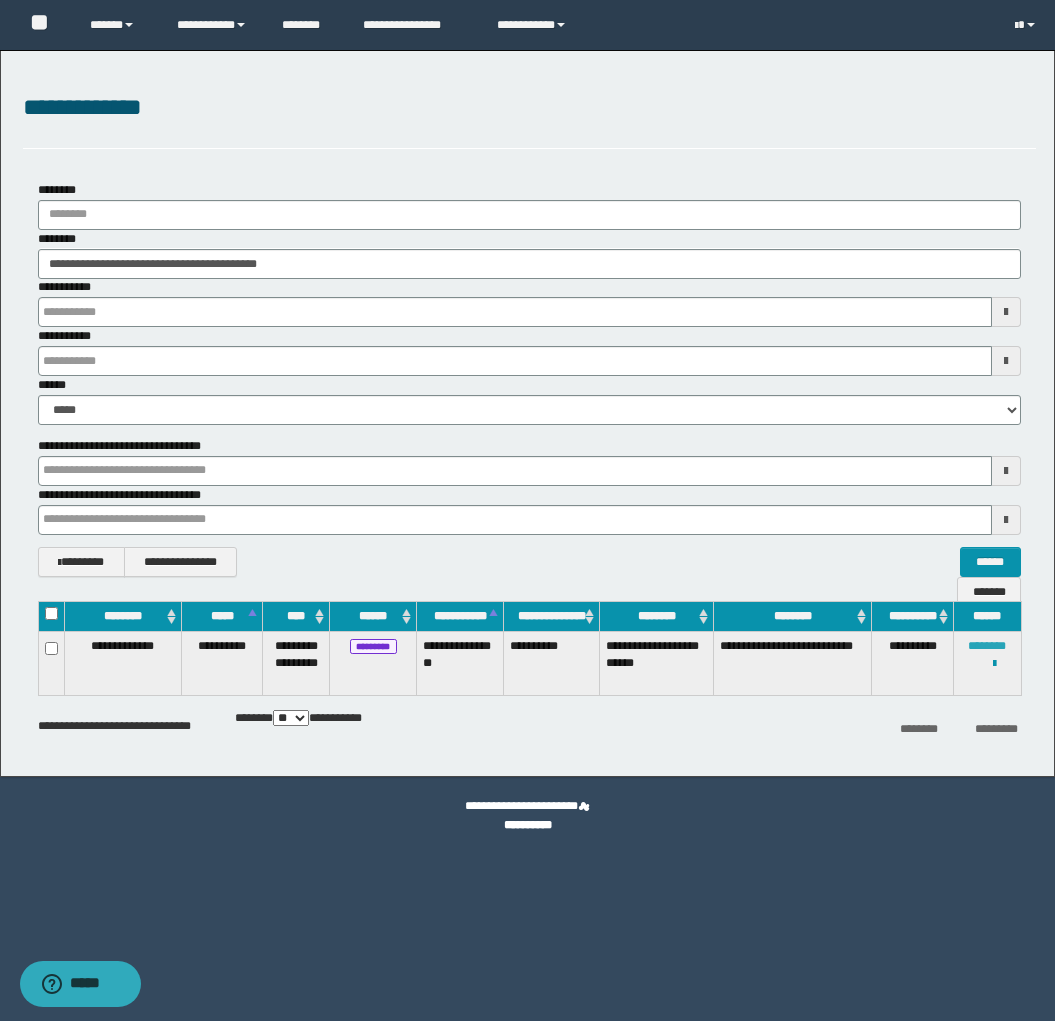click on "********" at bounding box center (987, 646) 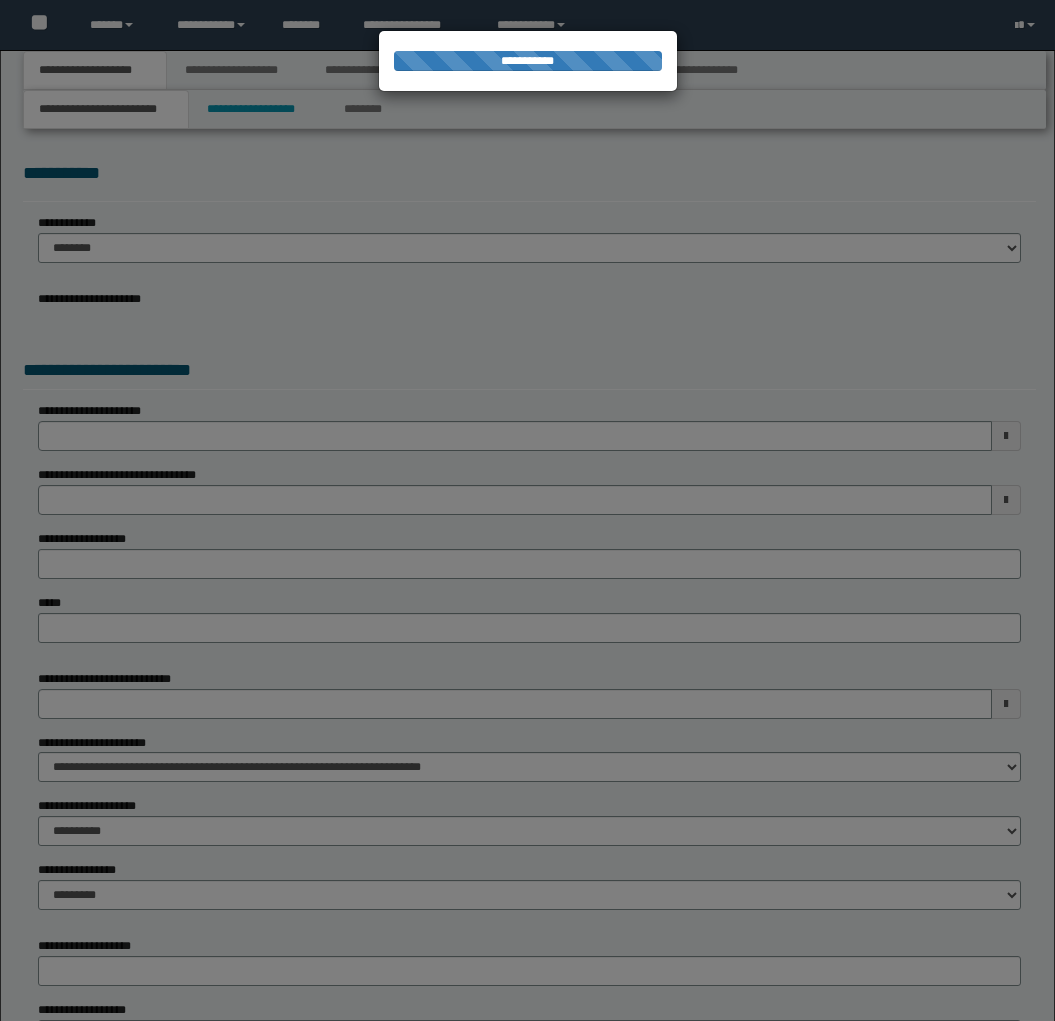 scroll, scrollTop: 0, scrollLeft: 0, axis: both 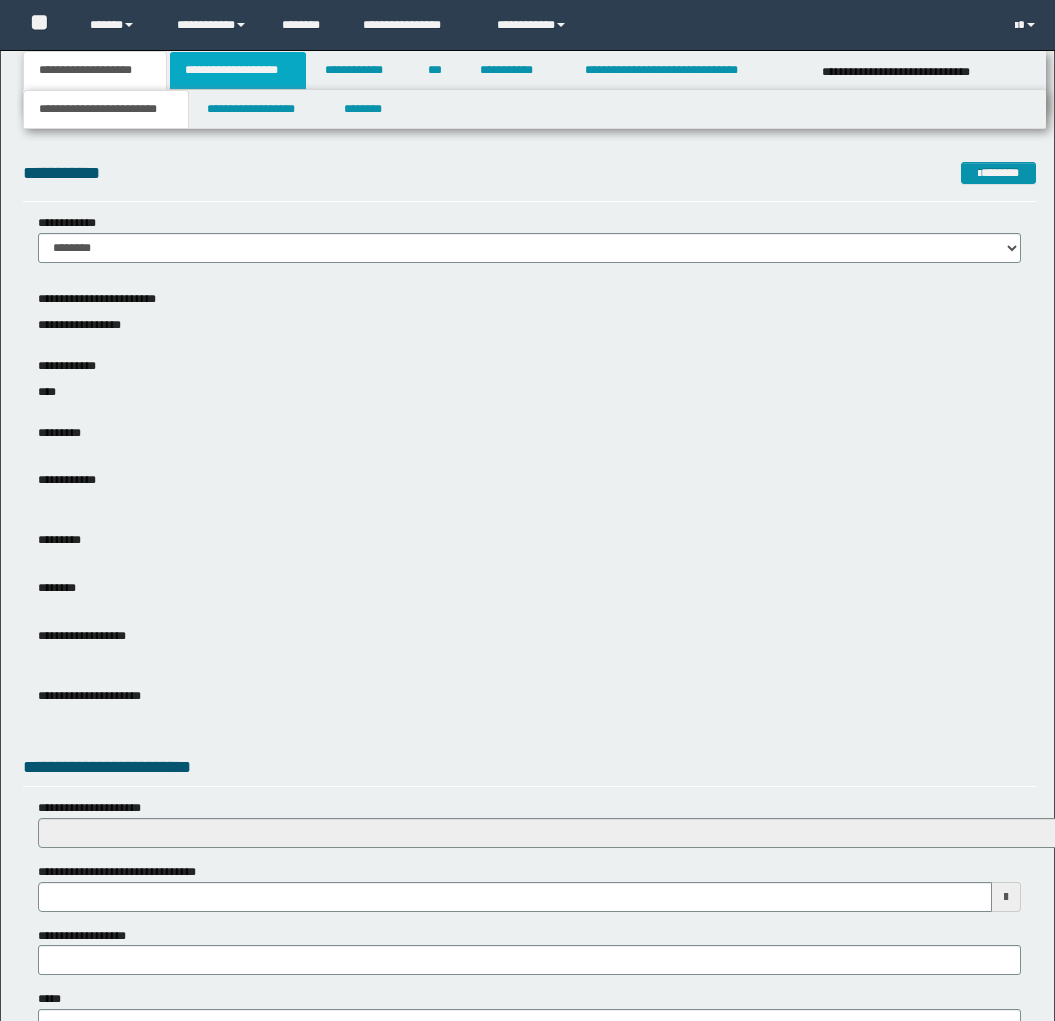 click on "**********" at bounding box center (238, 70) 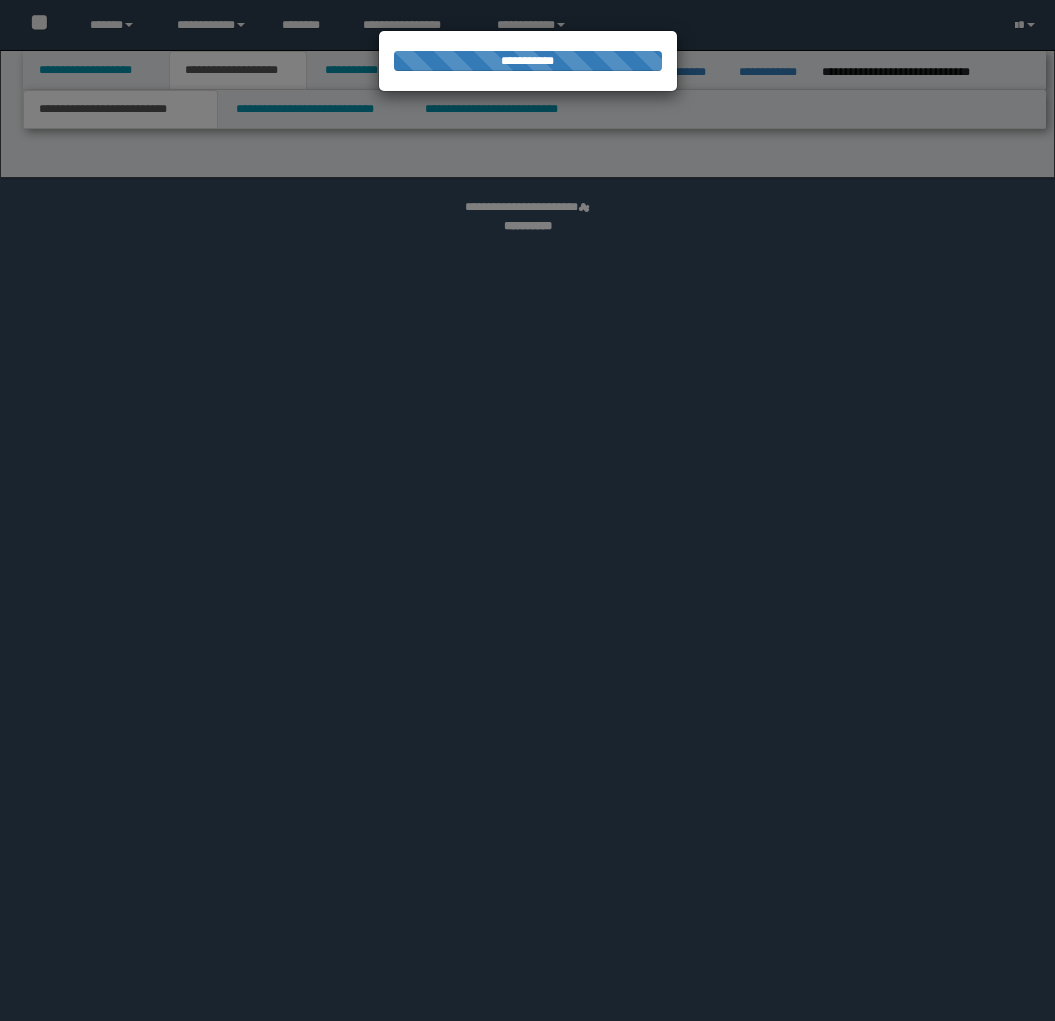 scroll, scrollTop: 0, scrollLeft: 0, axis: both 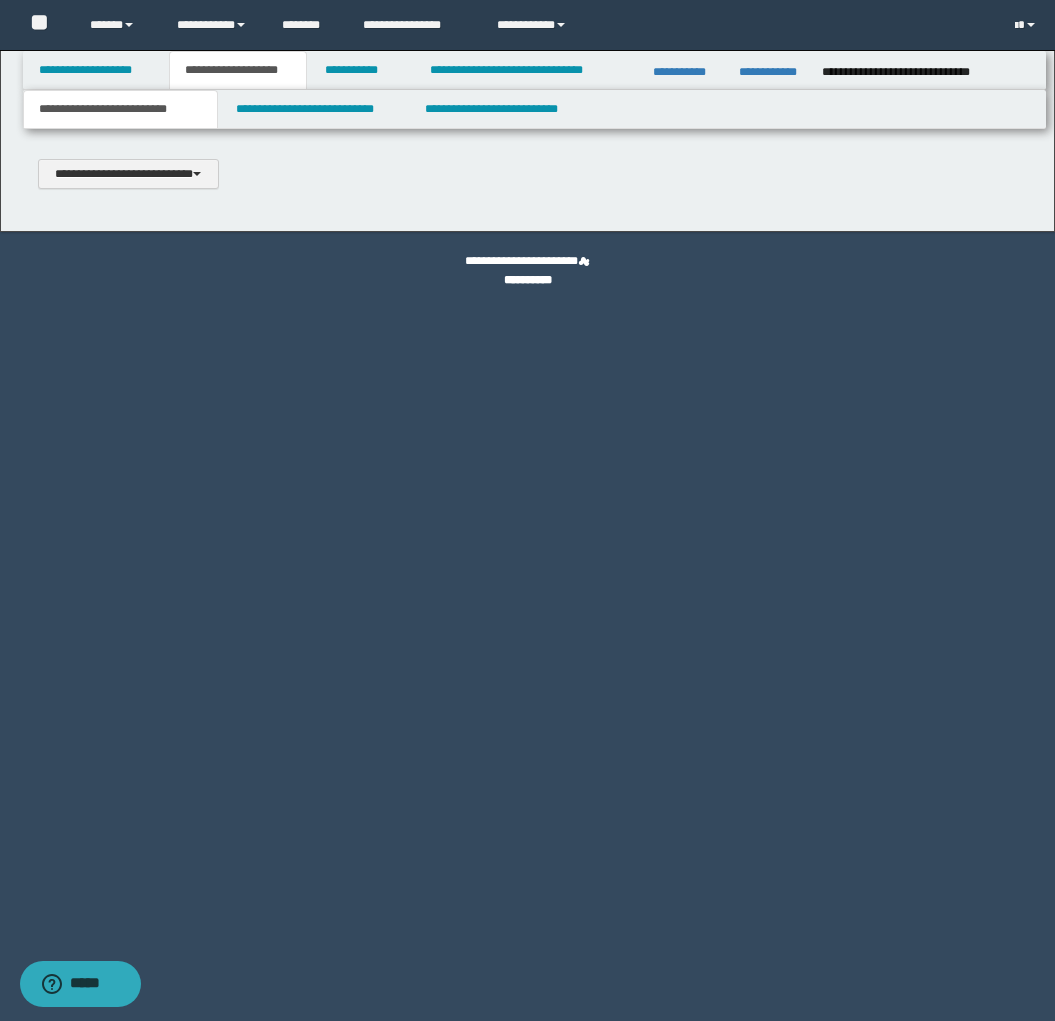 type 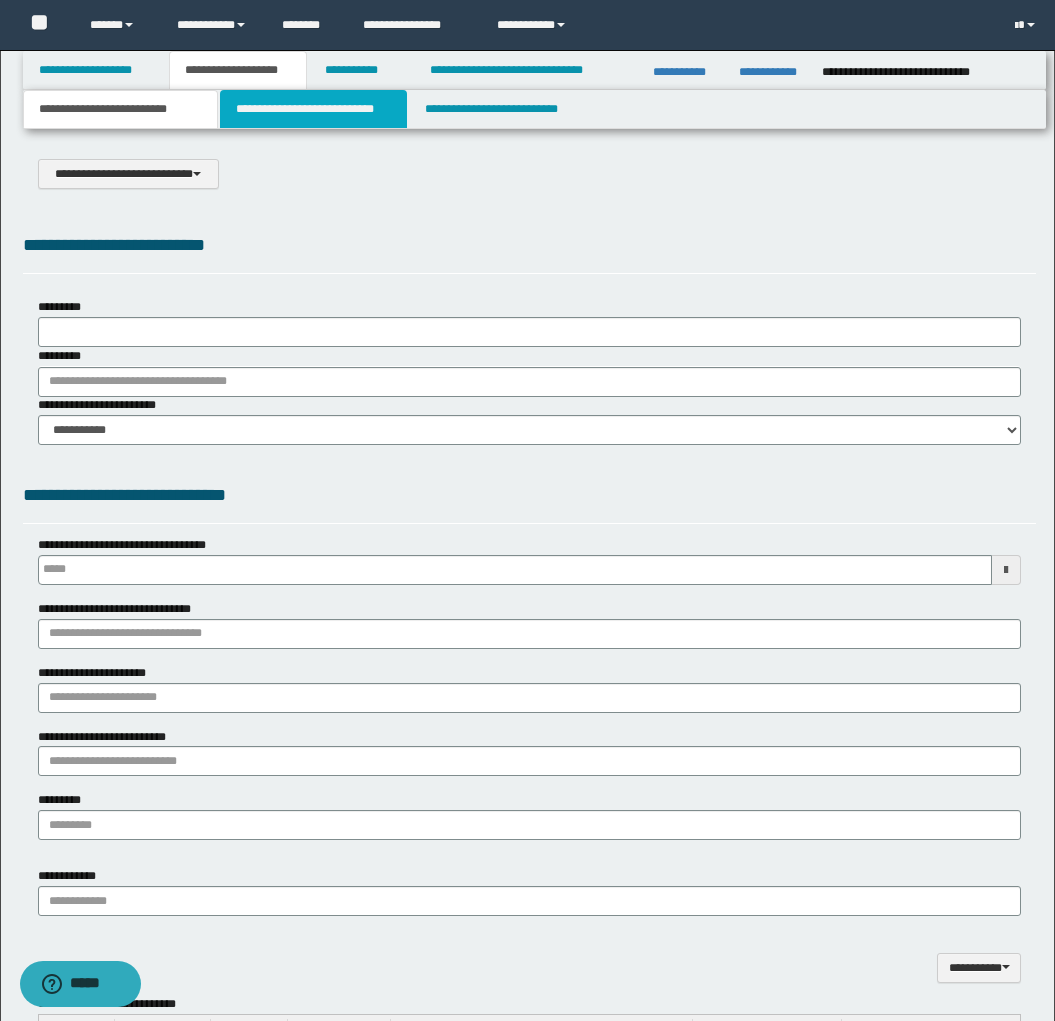 click on "**********" at bounding box center [314, 109] 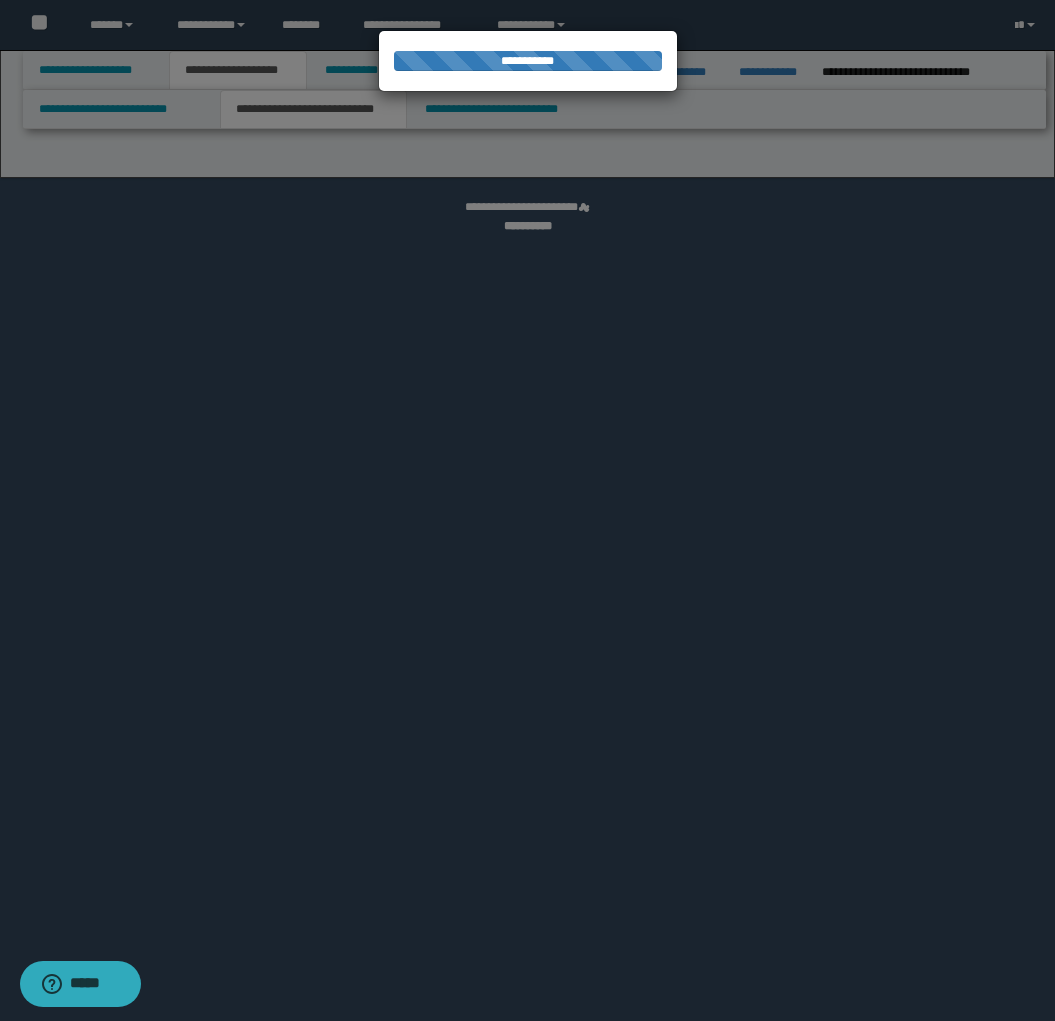select on "*" 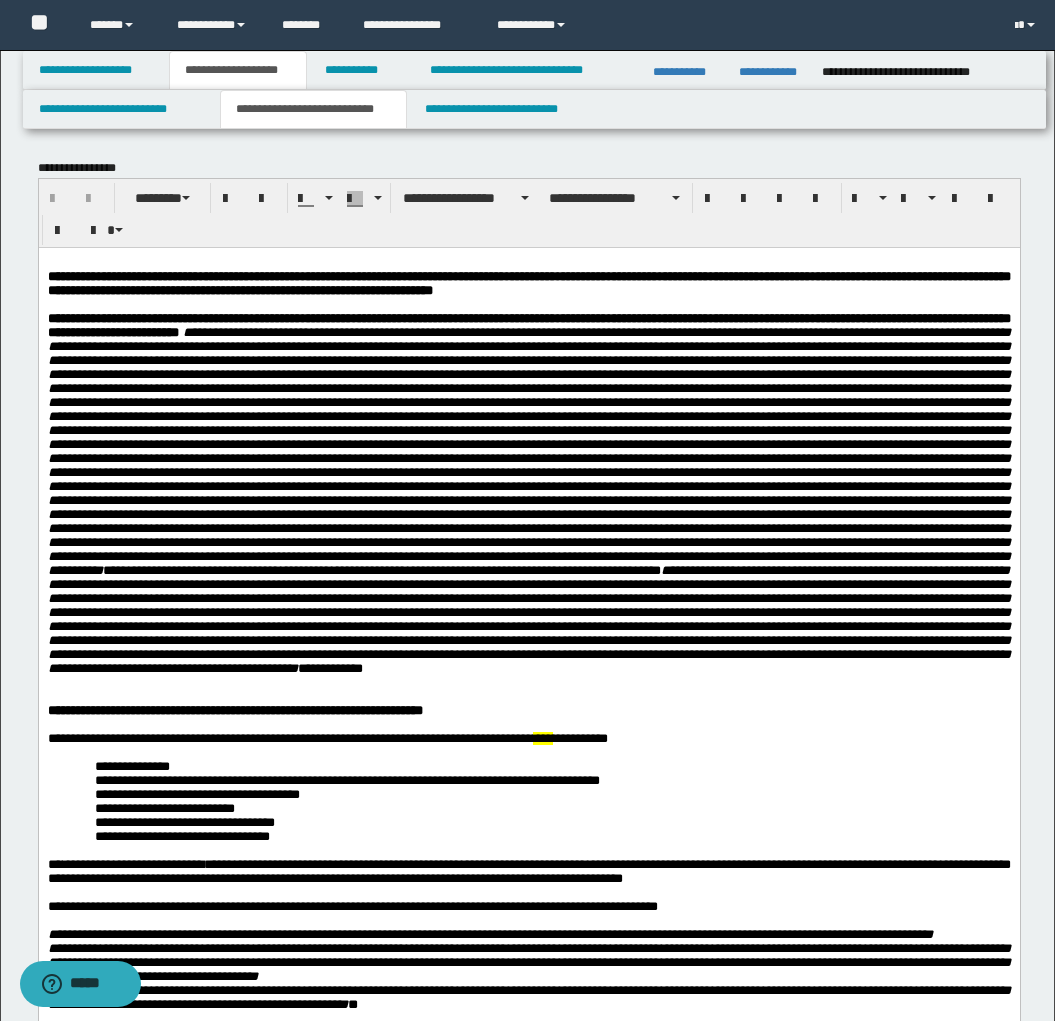 scroll, scrollTop: 0, scrollLeft: 0, axis: both 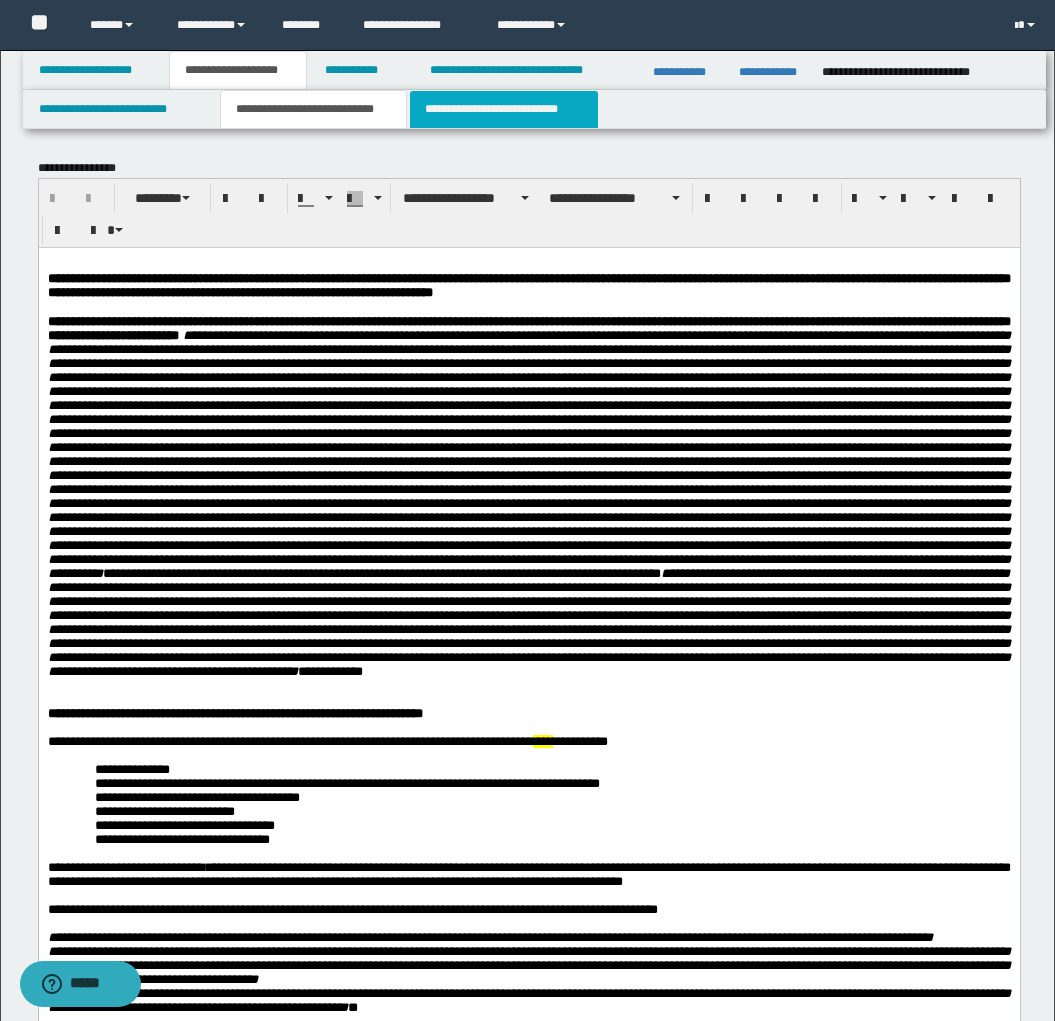click on "**********" at bounding box center [504, 109] 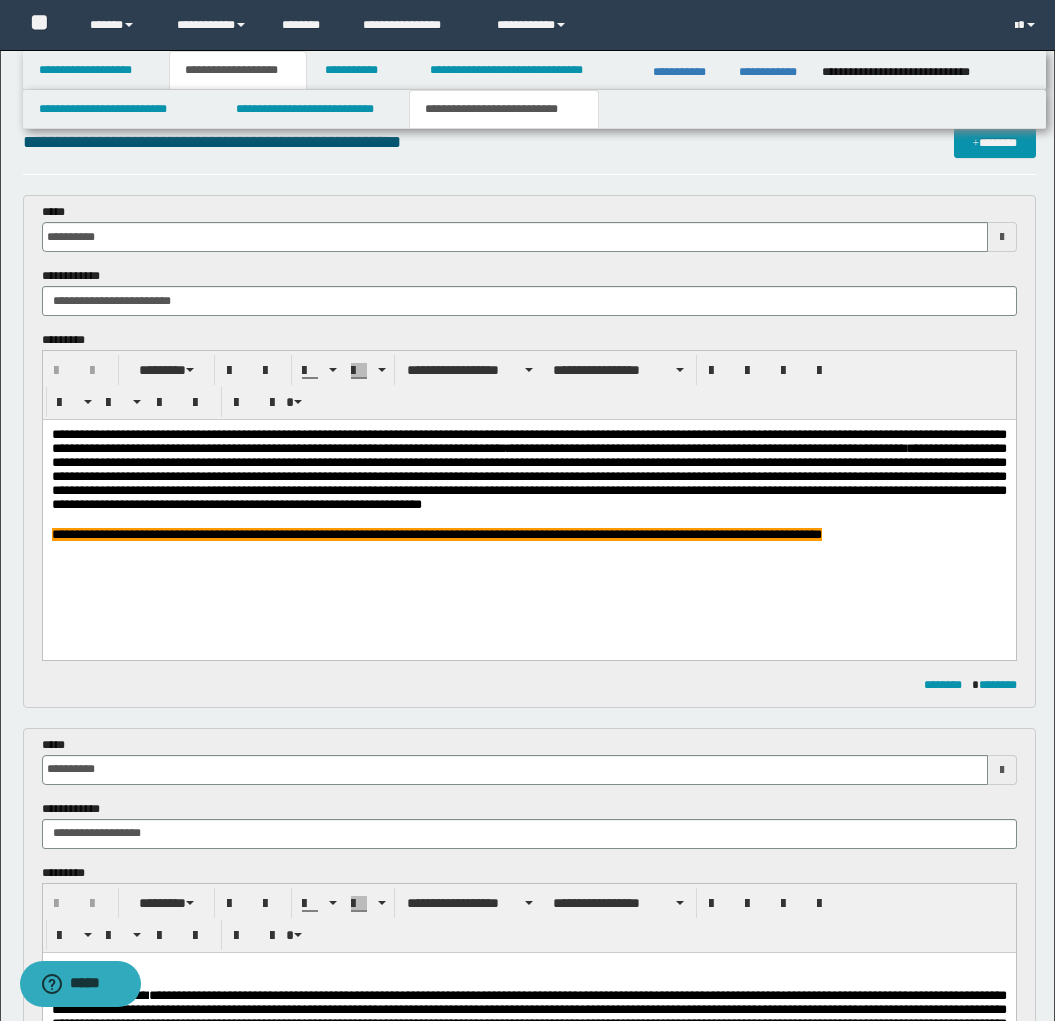 scroll, scrollTop: 35, scrollLeft: 0, axis: vertical 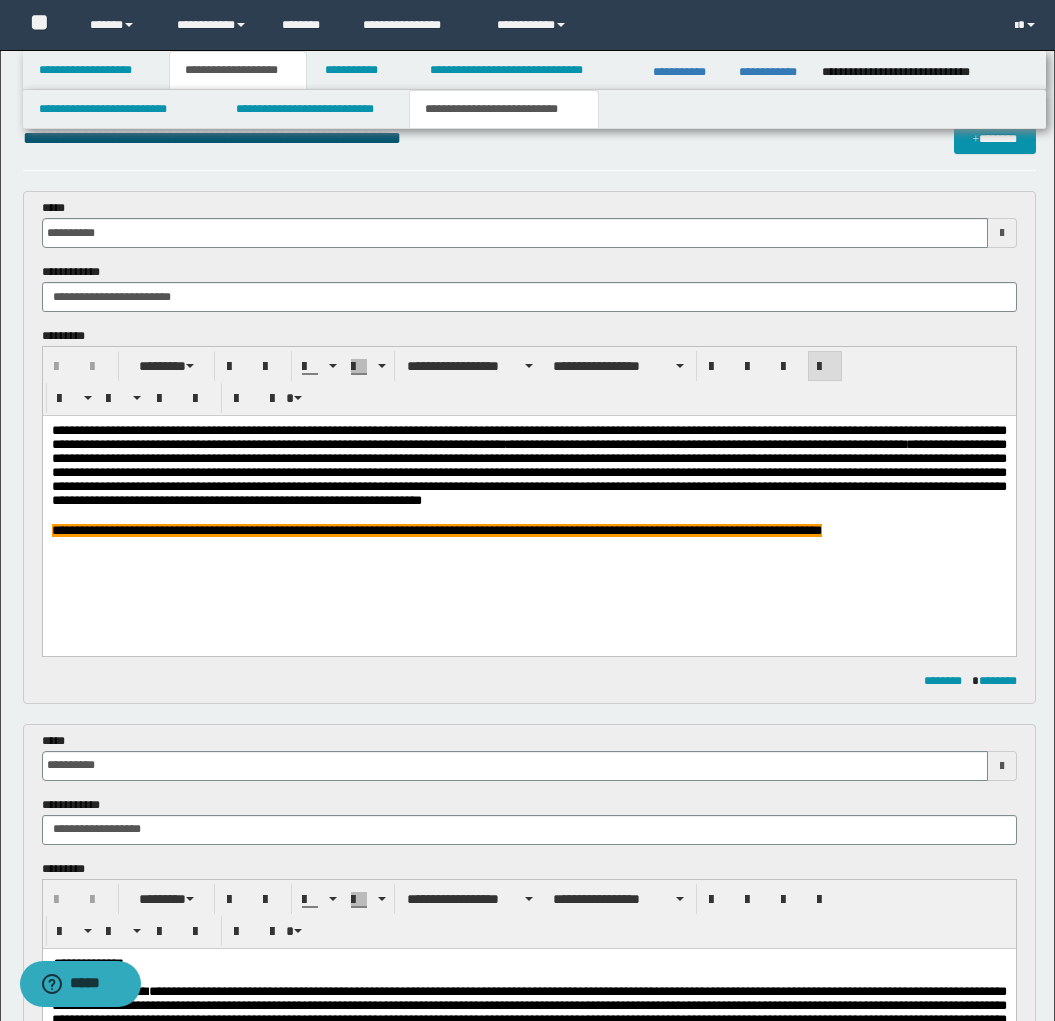 click at bounding box center (529, 516) 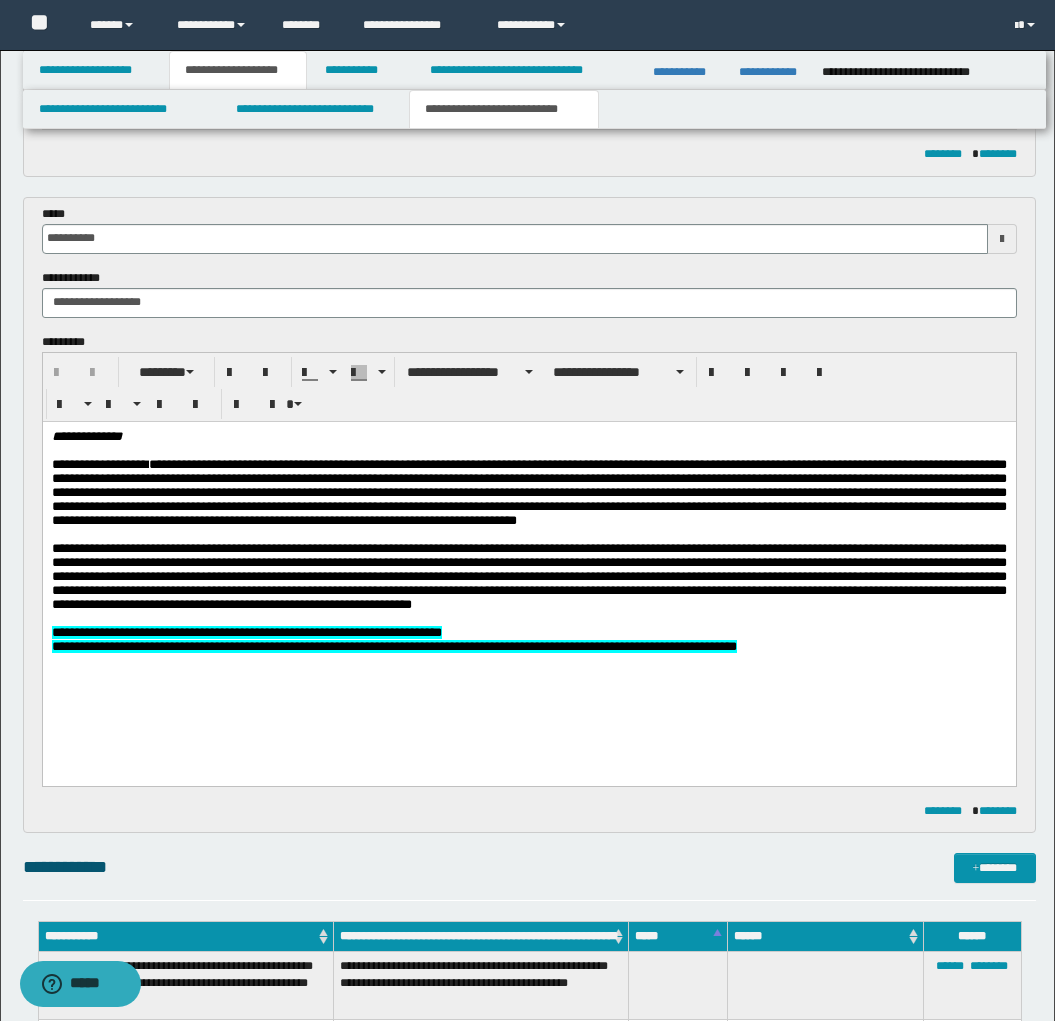 scroll, scrollTop: 586, scrollLeft: 0, axis: vertical 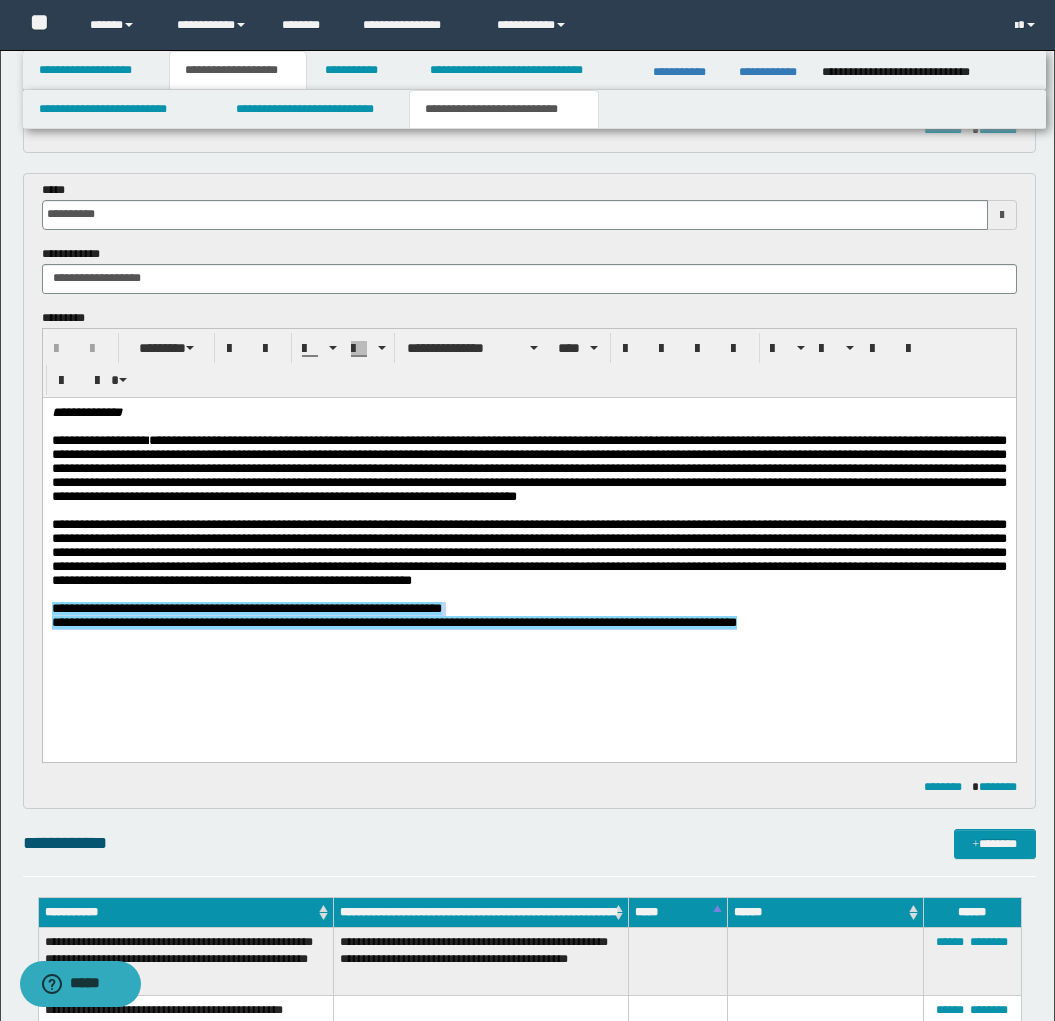 drag, startPoint x: 318, startPoint y: 618, endPoint x: 477, endPoint y: 680, distance: 170.66048 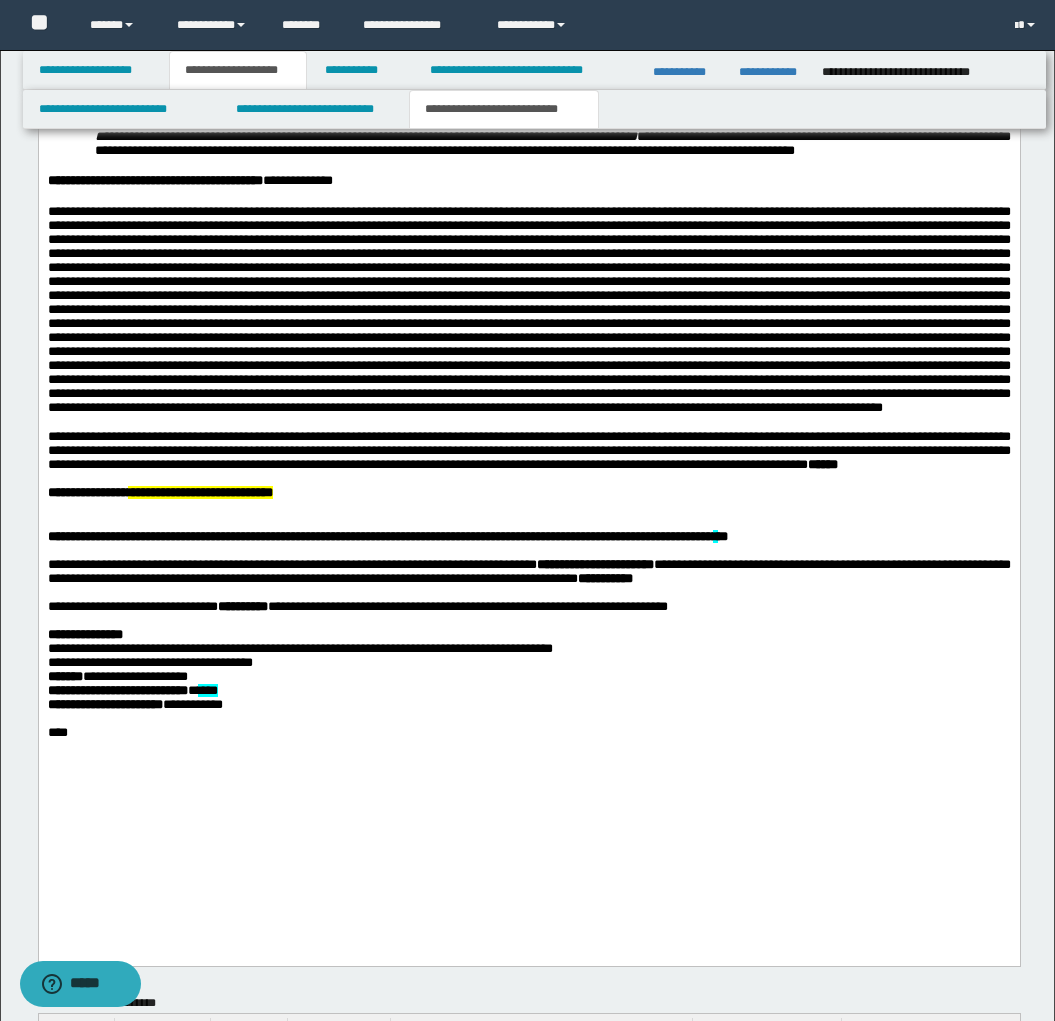 scroll, scrollTop: 2019, scrollLeft: 0, axis: vertical 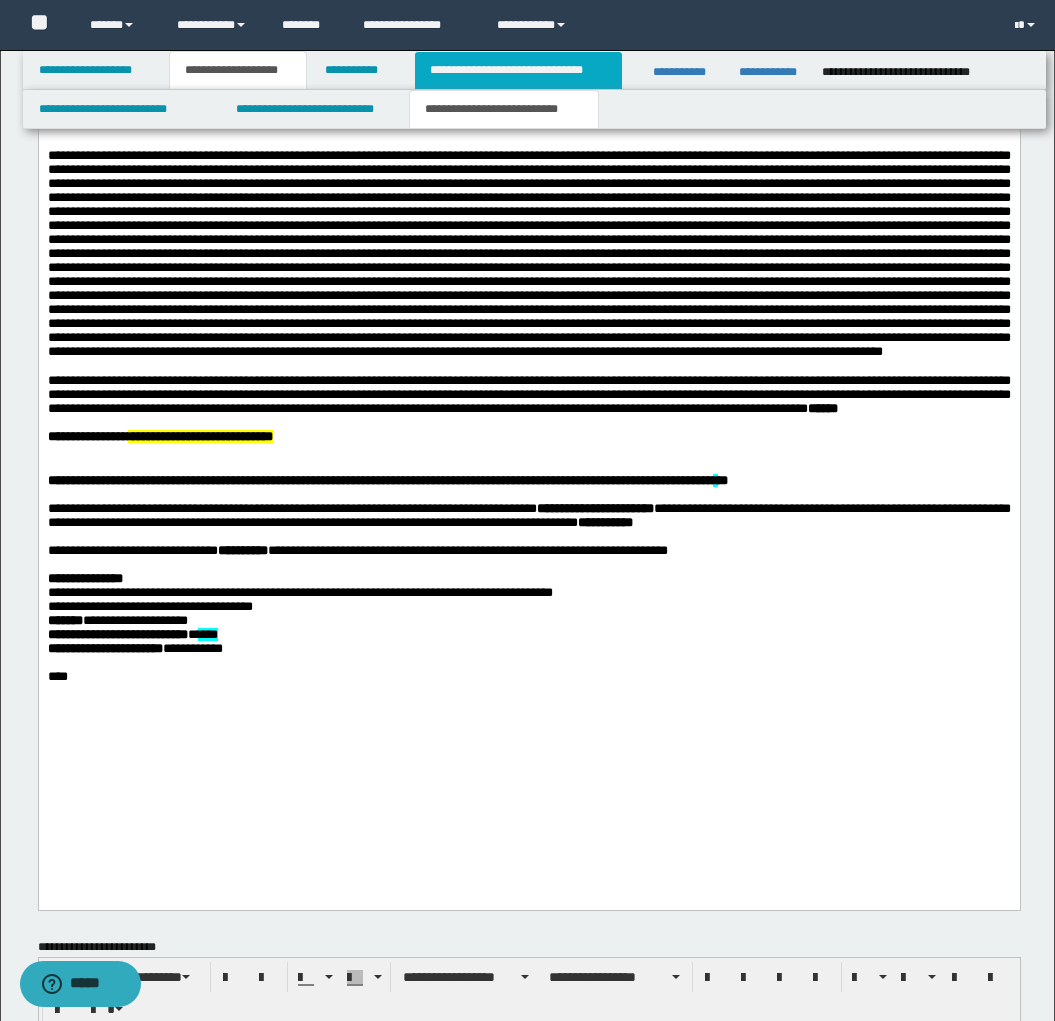 click on "**********" at bounding box center (518, 70) 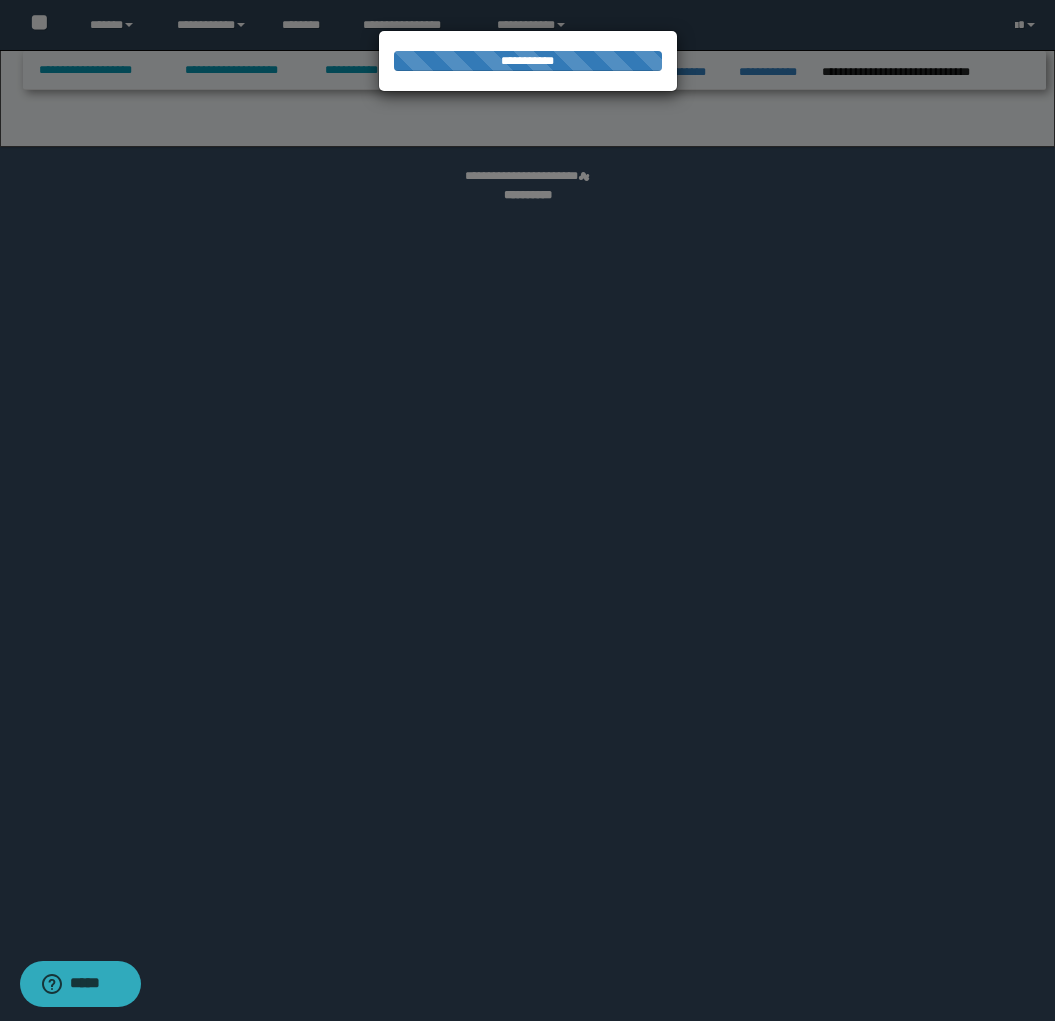 select on "*" 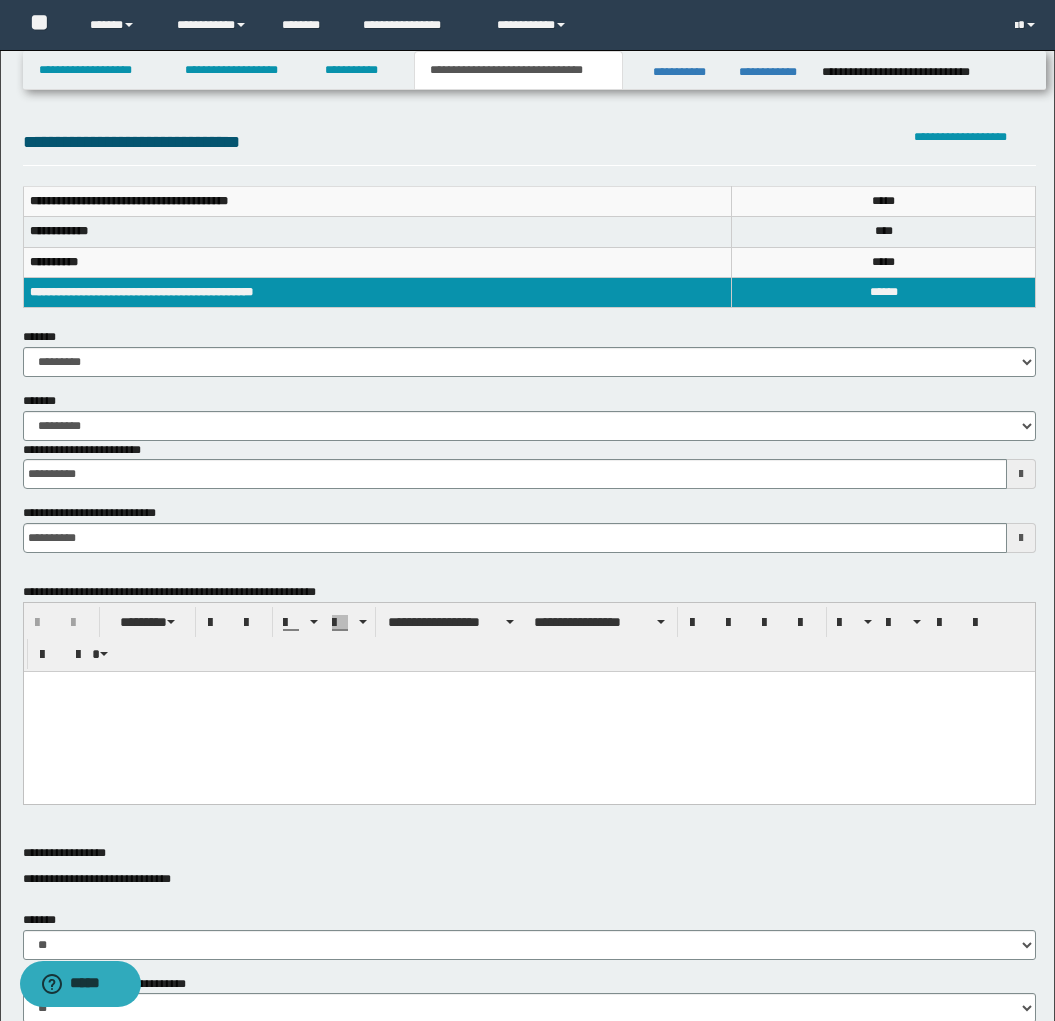 scroll, scrollTop: 0, scrollLeft: 0, axis: both 